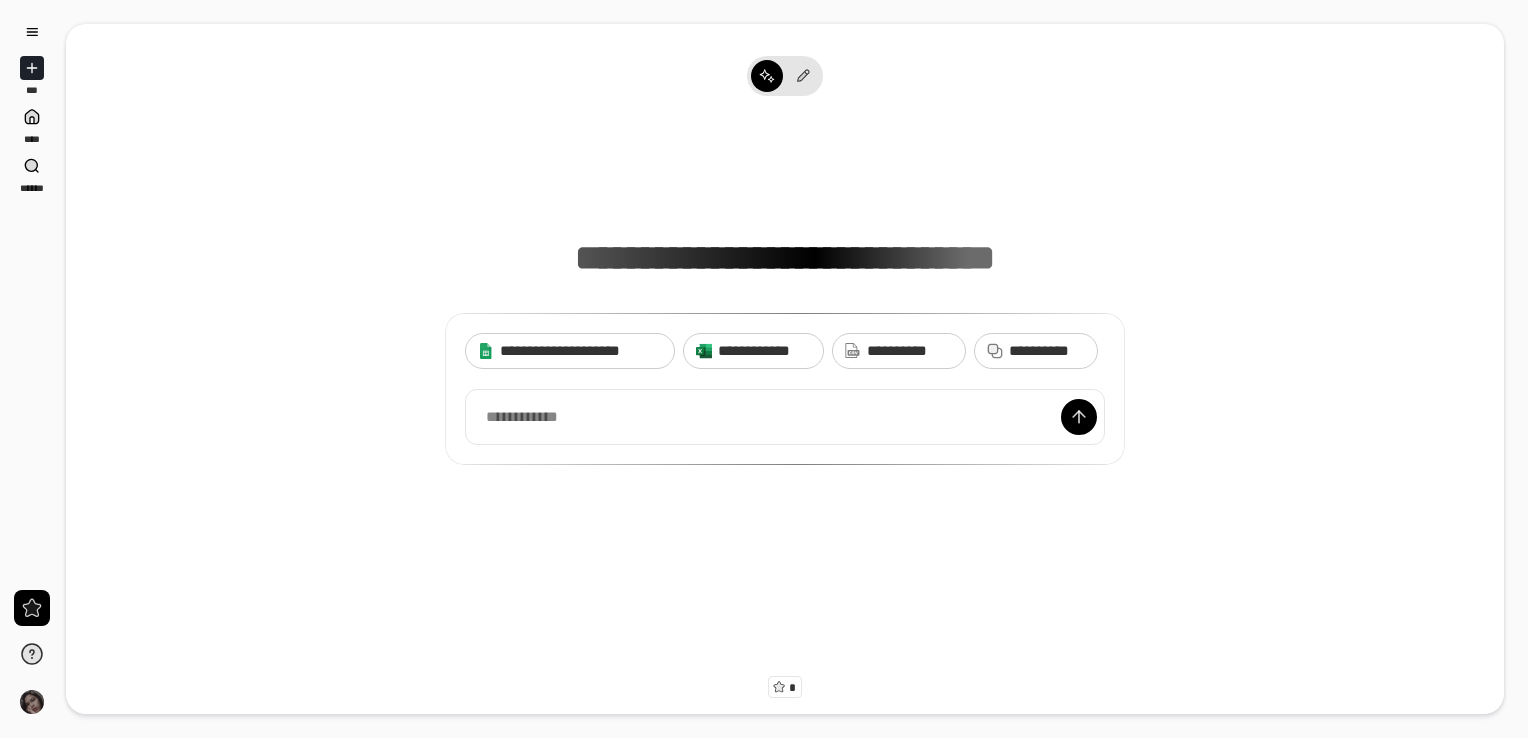 scroll, scrollTop: 0, scrollLeft: 0, axis: both 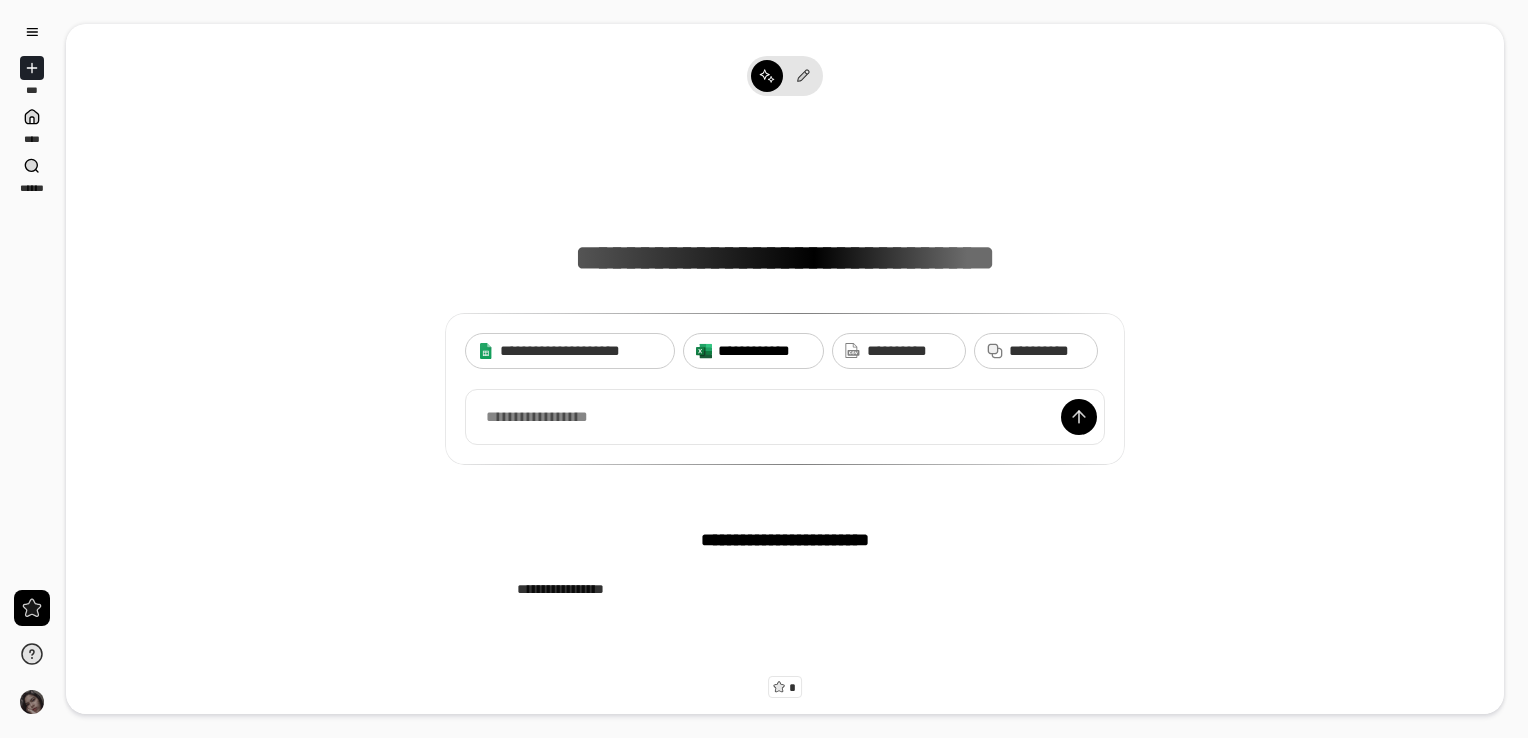 click on "**********" at bounding box center [764, 351] 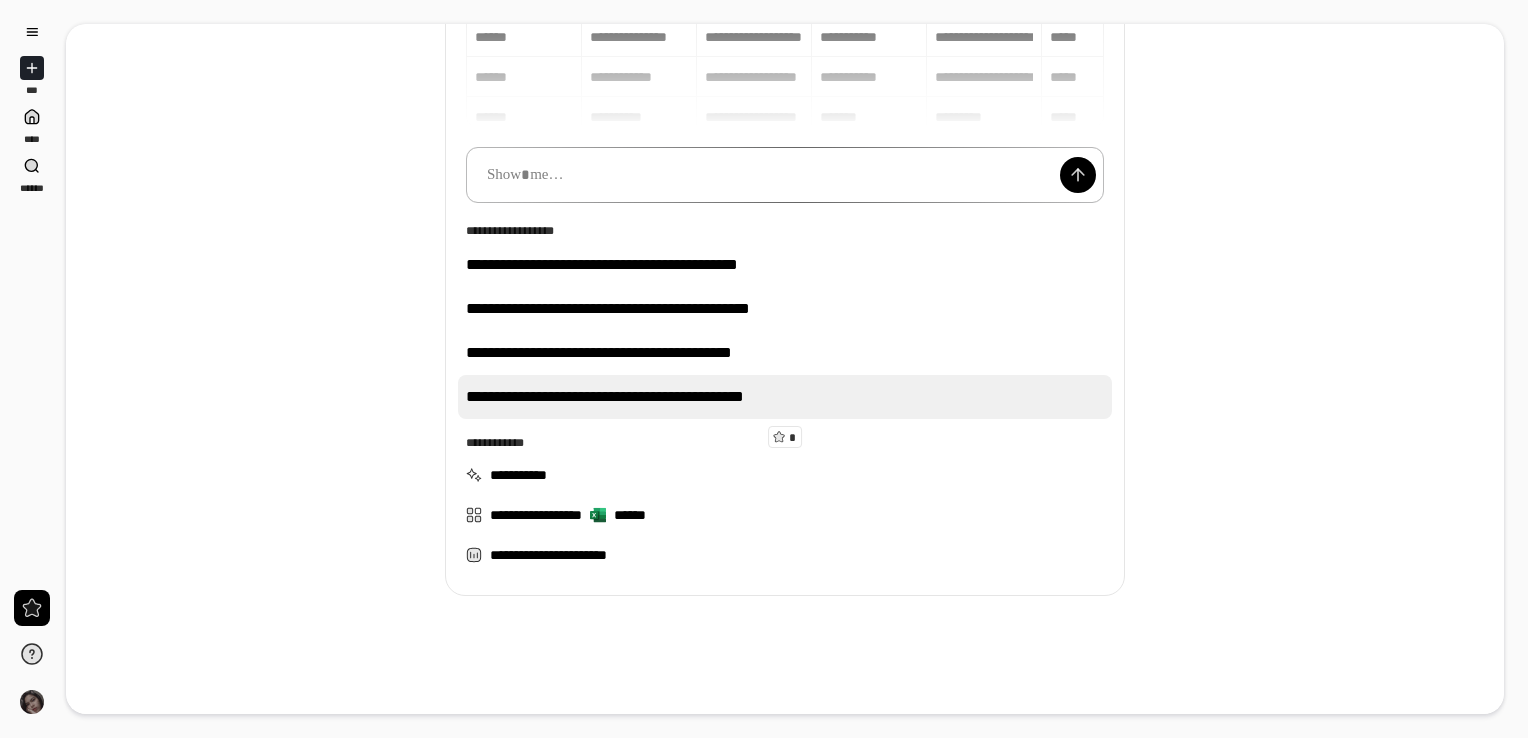 scroll, scrollTop: 150, scrollLeft: 0, axis: vertical 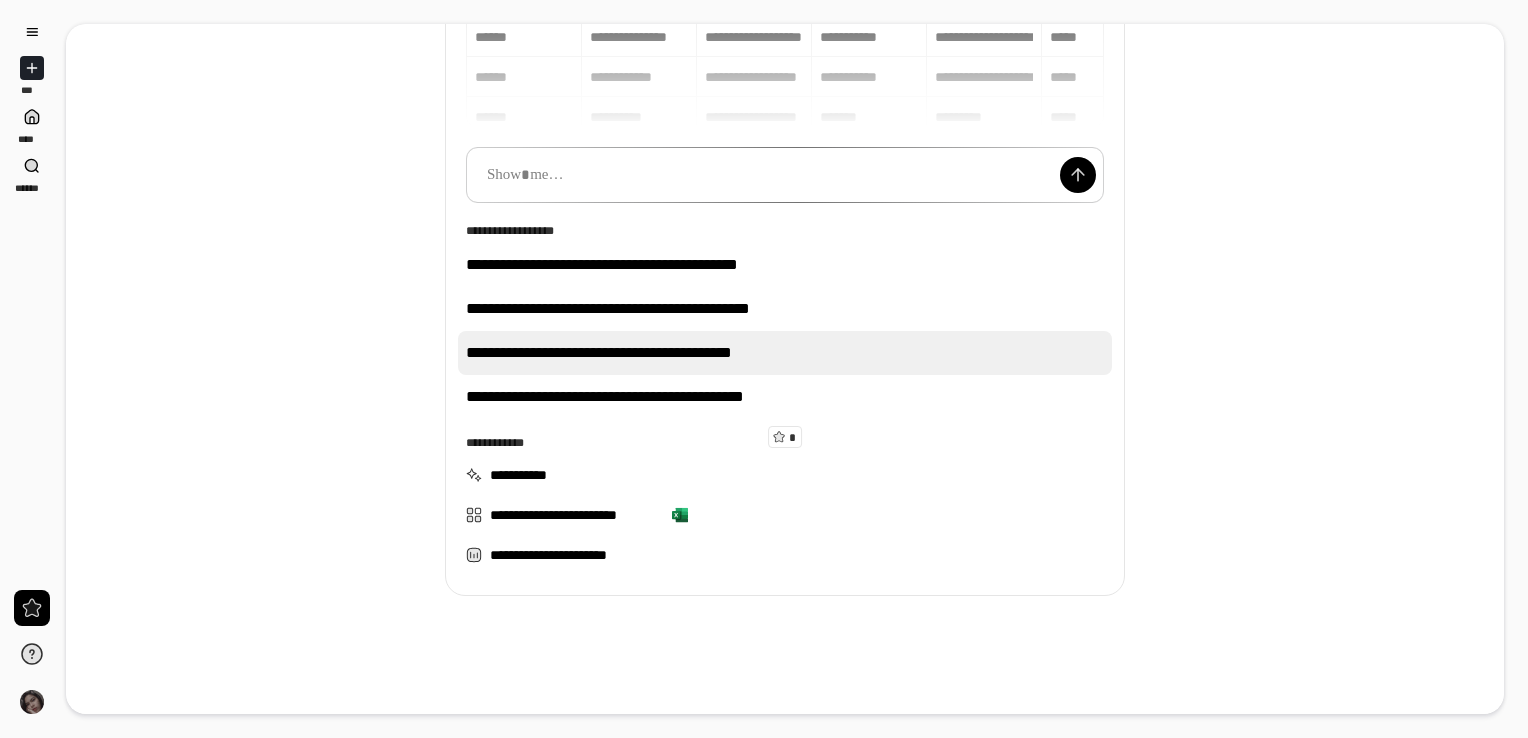 click on "**********" at bounding box center (785, 353) 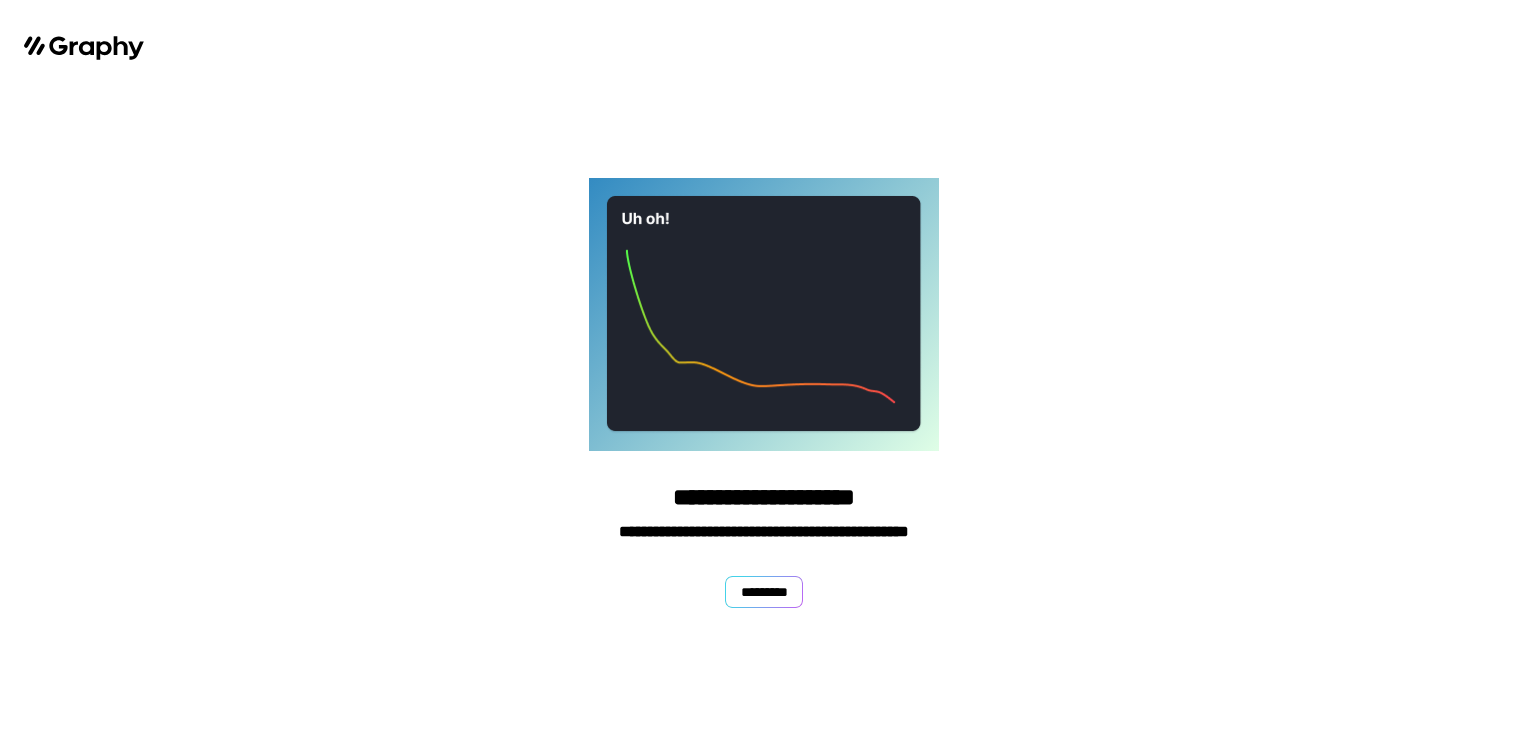 click on "**********" at bounding box center [764, 369] 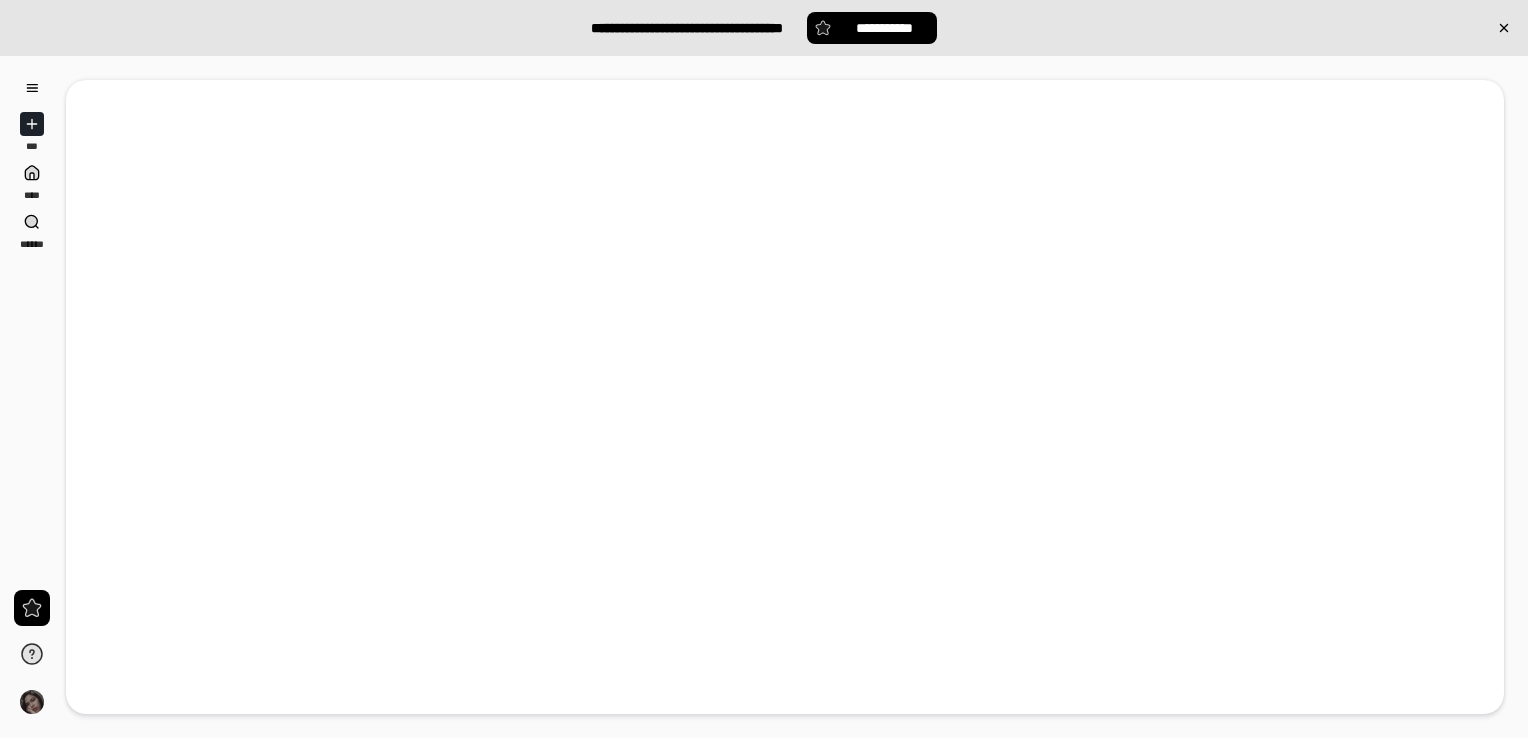 scroll, scrollTop: 0, scrollLeft: 0, axis: both 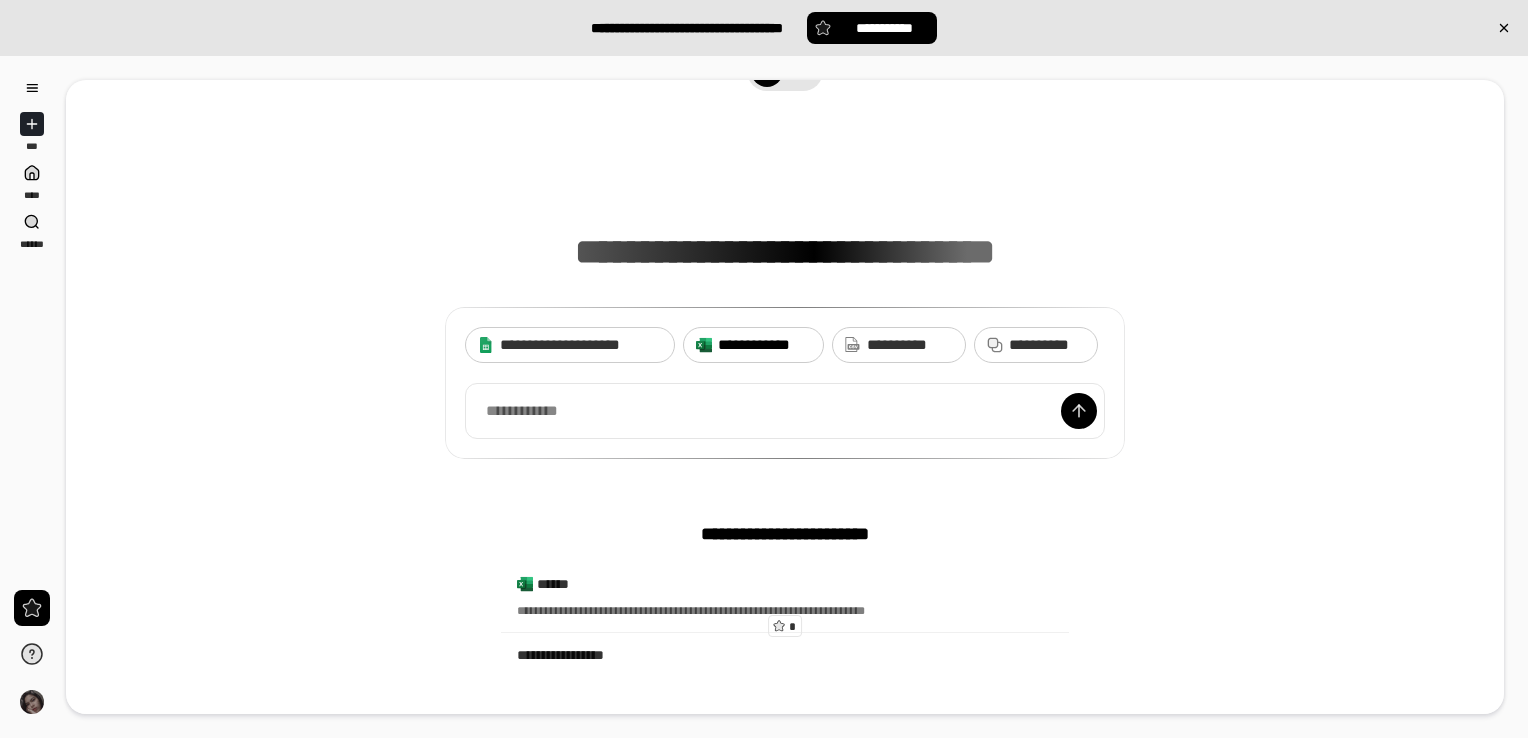 click on "**********" at bounding box center [764, 345] 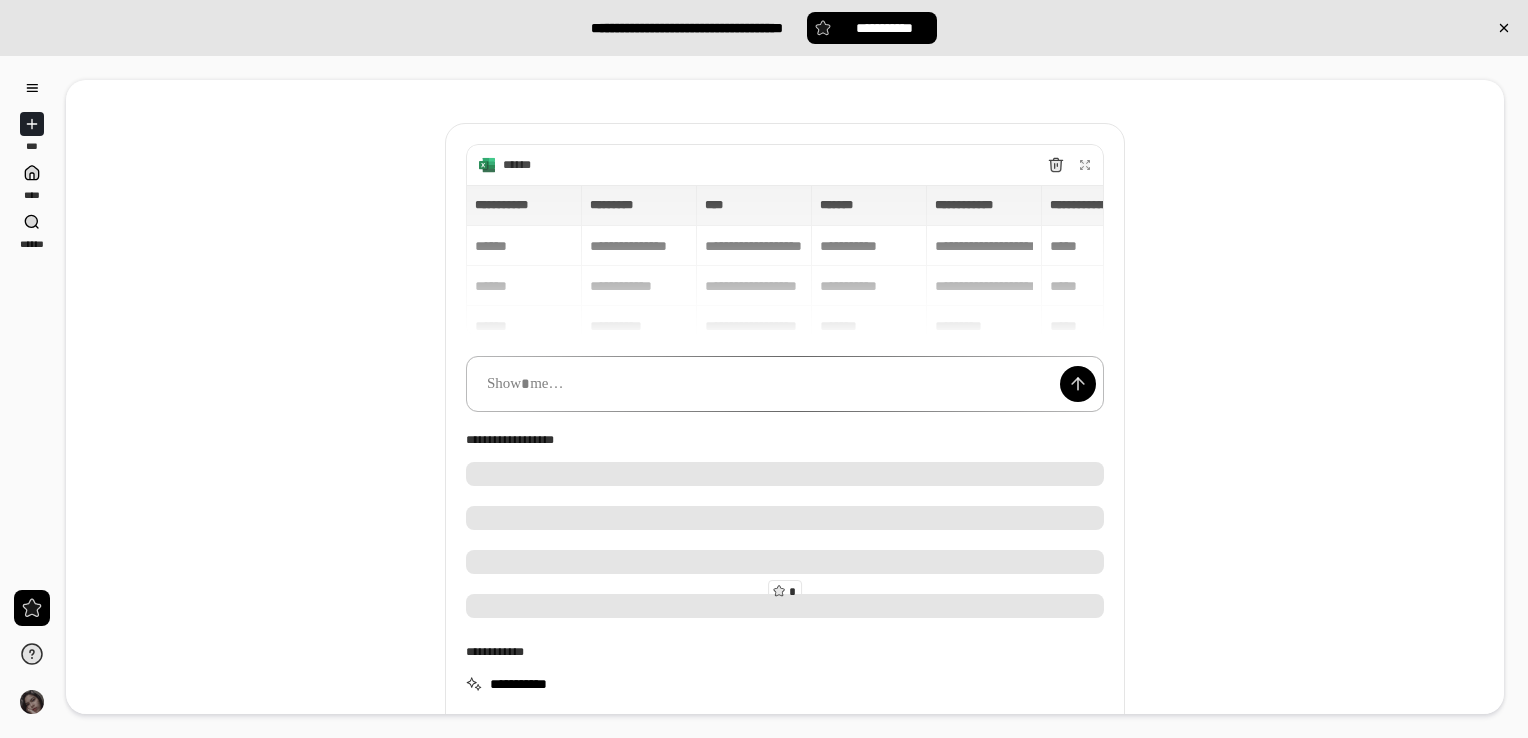 scroll, scrollTop: 300, scrollLeft: 0, axis: vertical 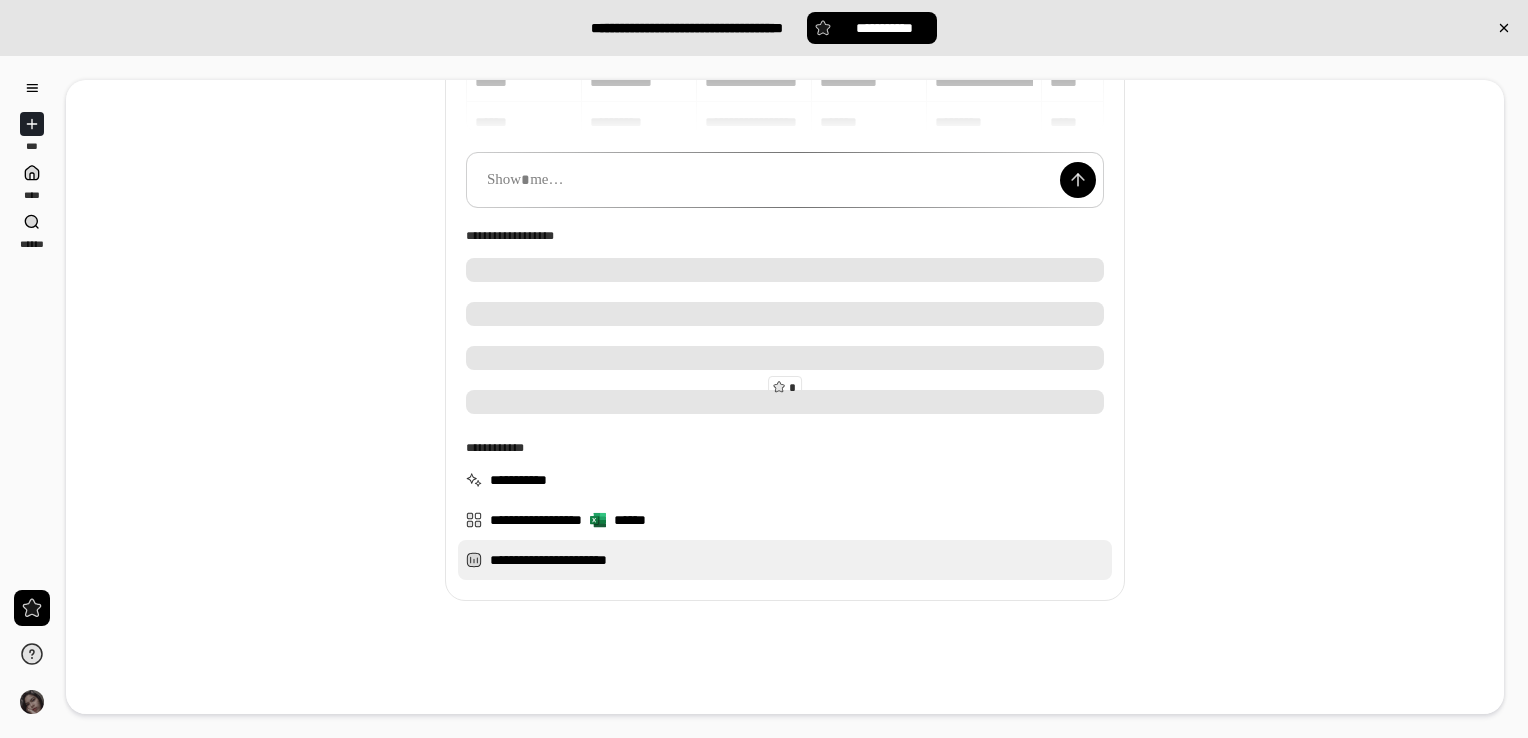 click on "**********" at bounding box center (785, 560) 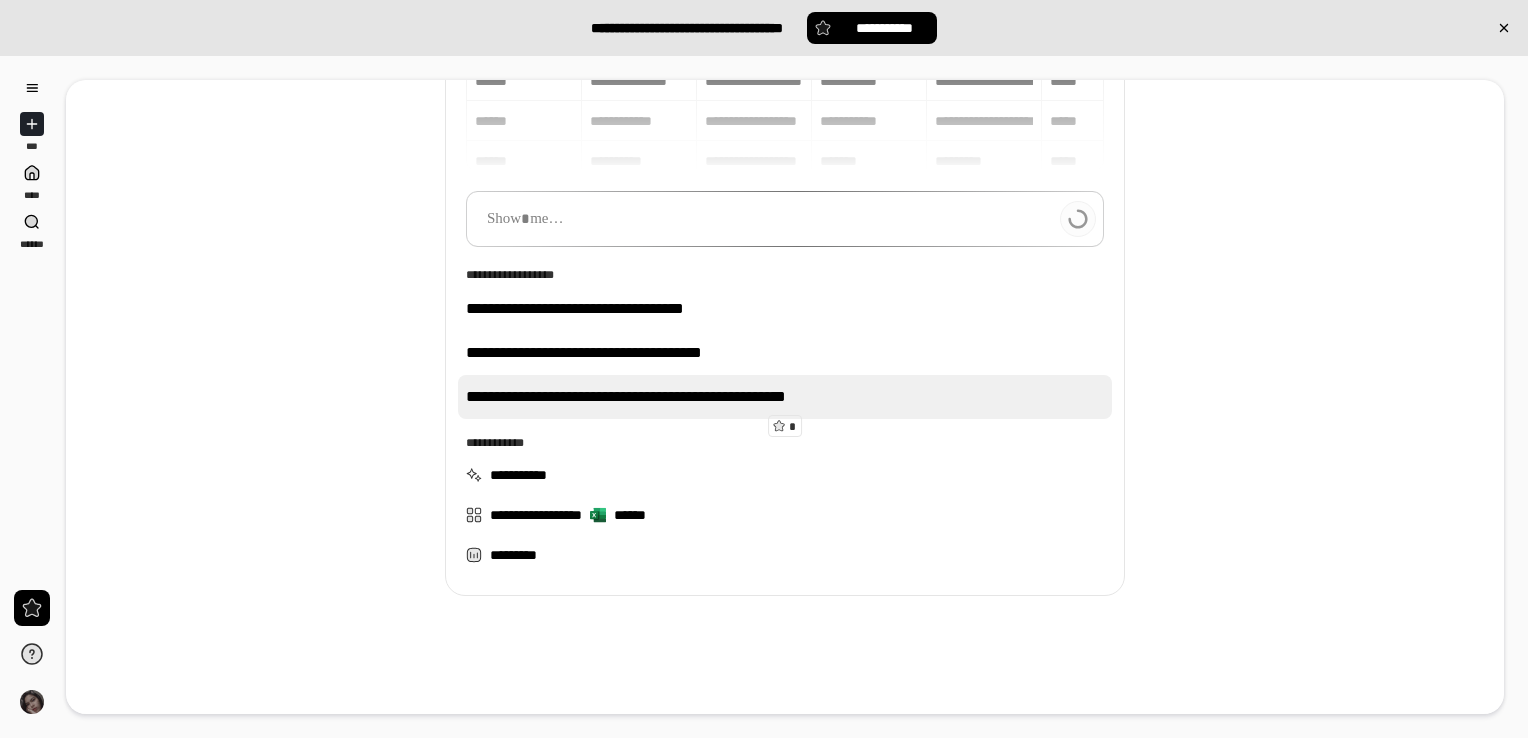 click on "**********" at bounding box center (785, 397) 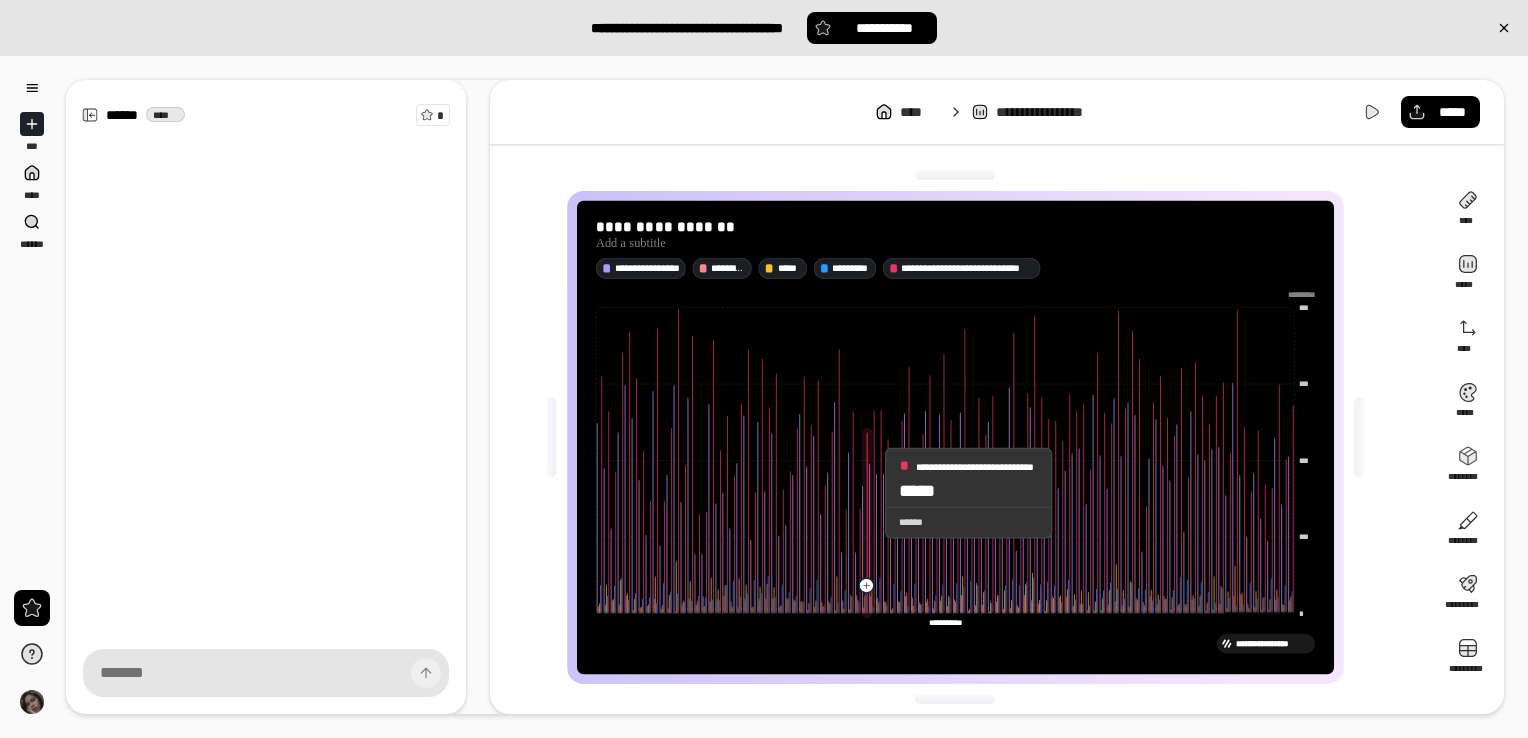 scroll, scrollTop: 4, scrollLeft: 0, axis: vertical 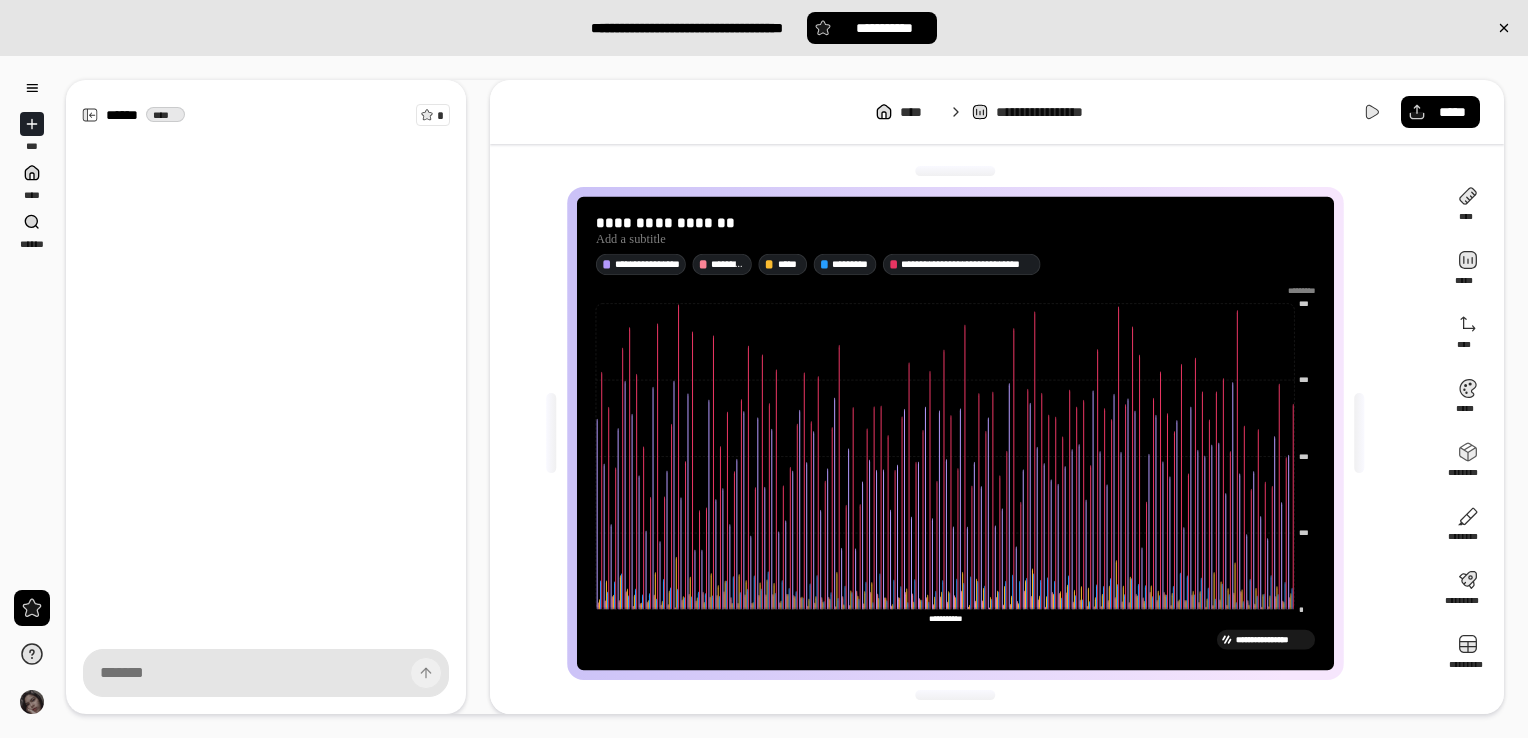 click 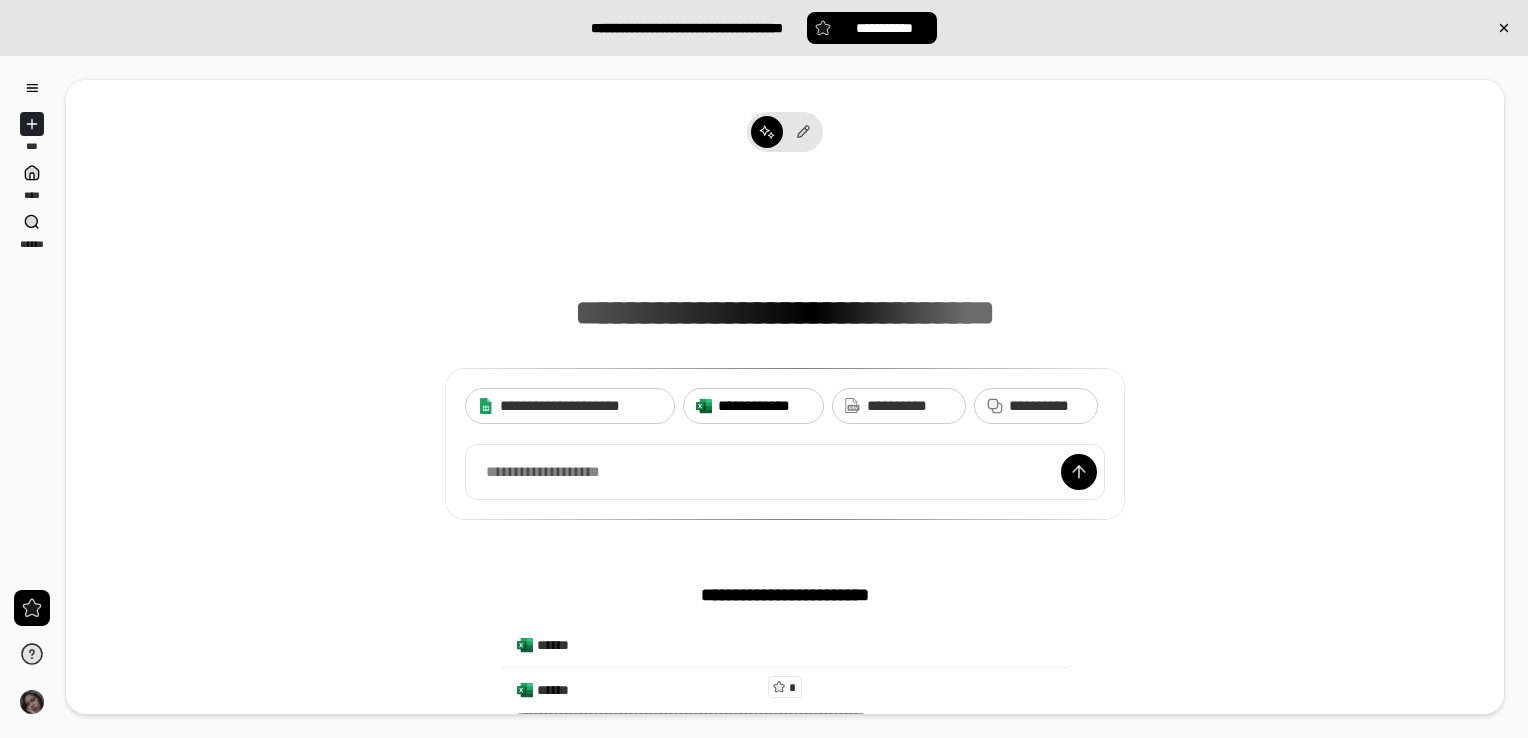 click on "**********" at bounding box center (764, 406) 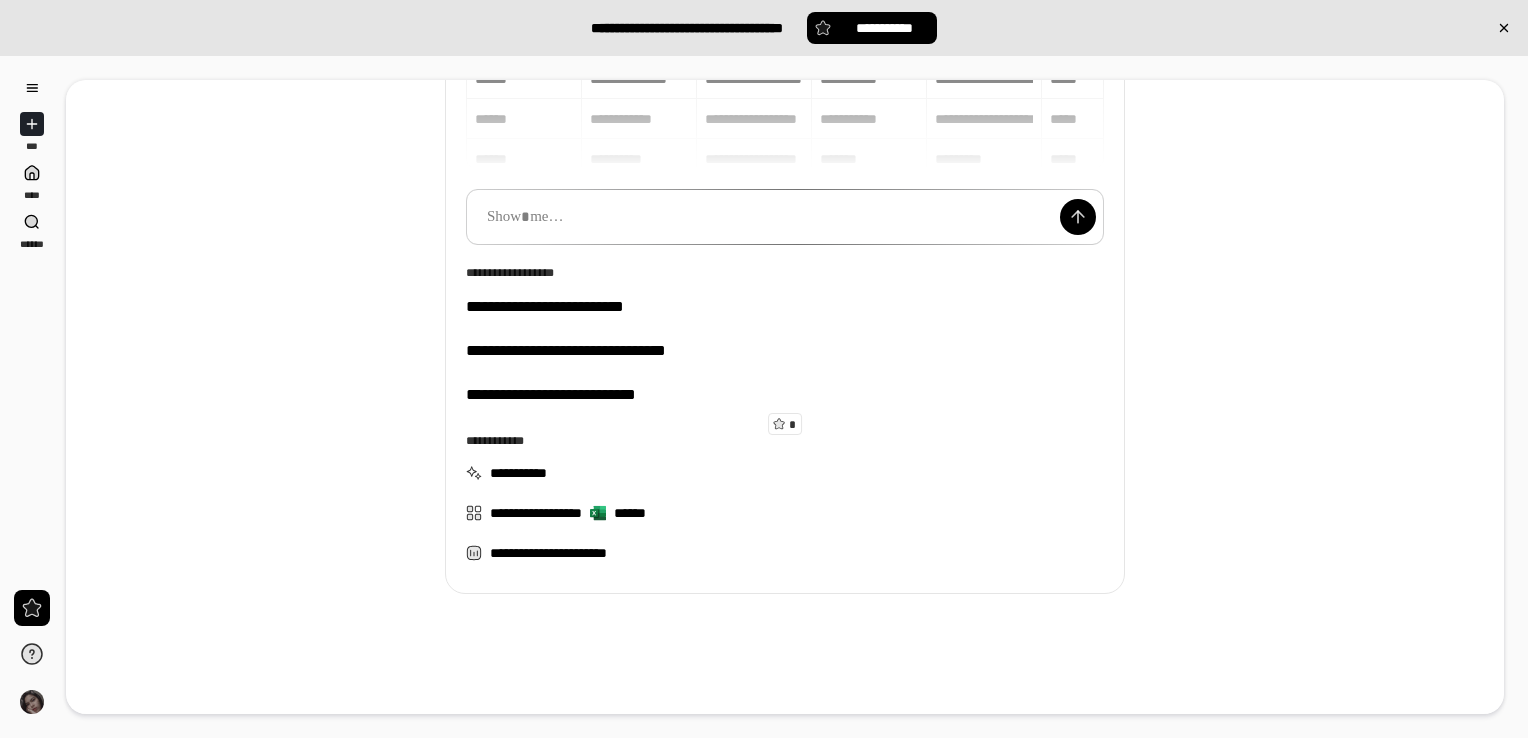 scroll, scrollTop: 261, scrollLeft: 0, axis: vertical 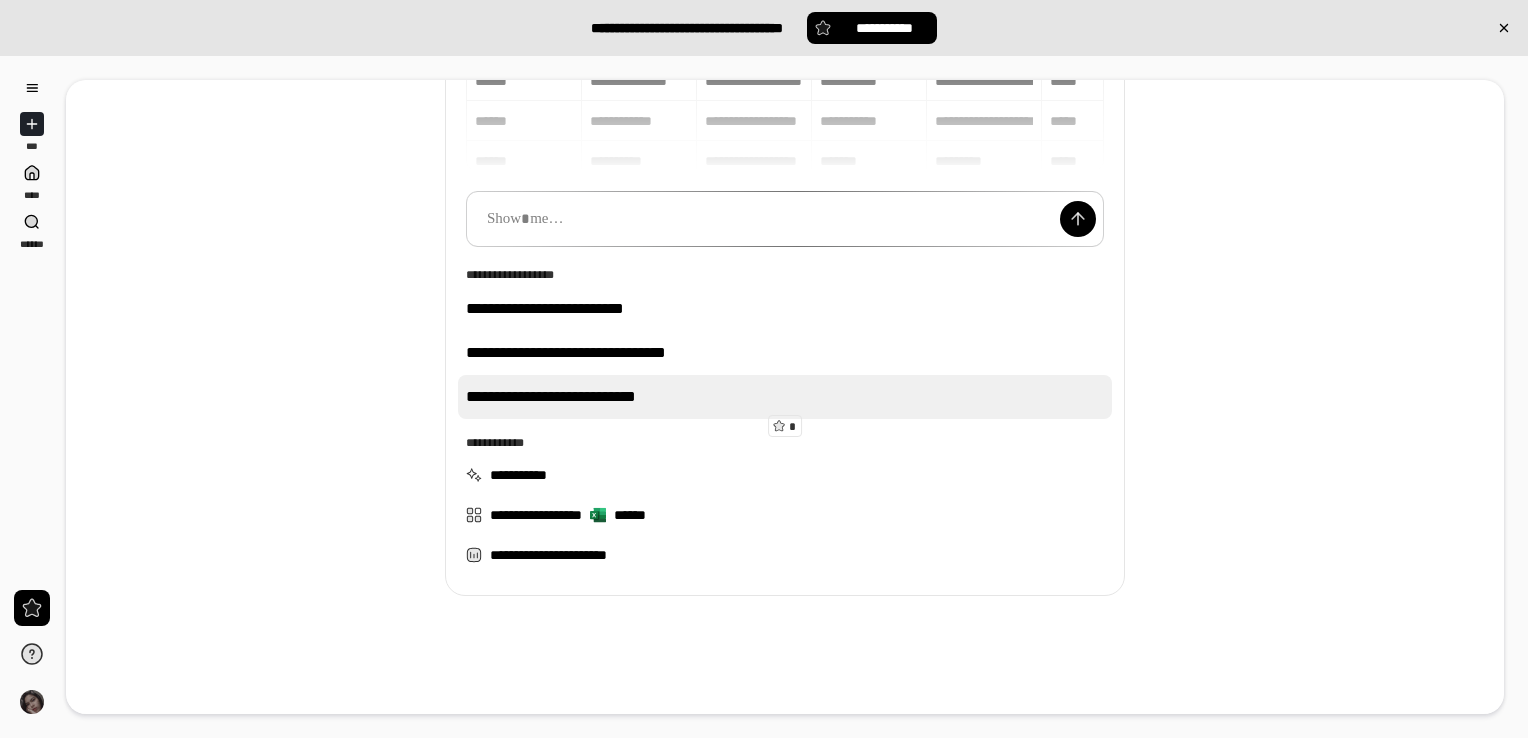 click on "**********" at bounding box center (785, 397) 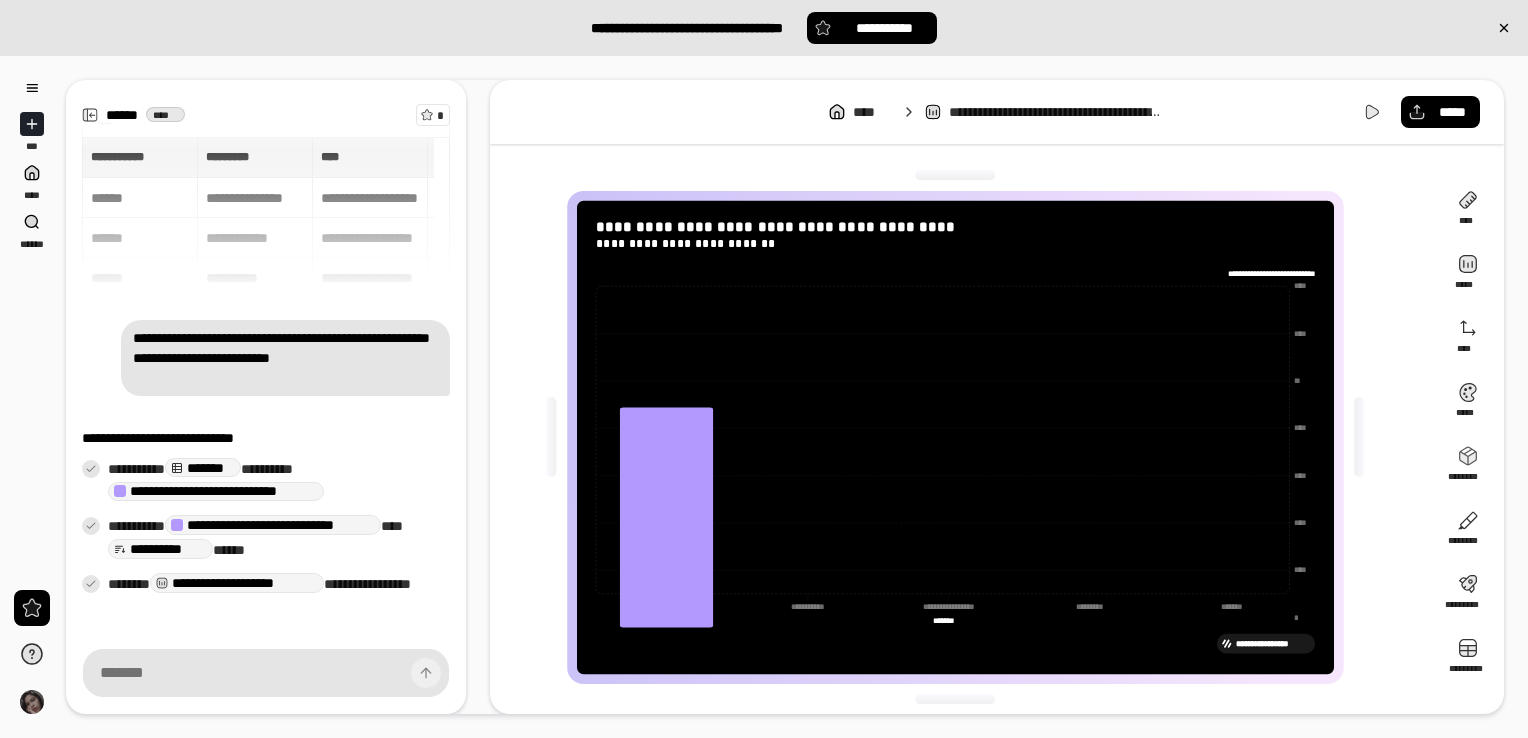 scroll, scrollTop: 65, scrollLeft: 0, axis: vertical 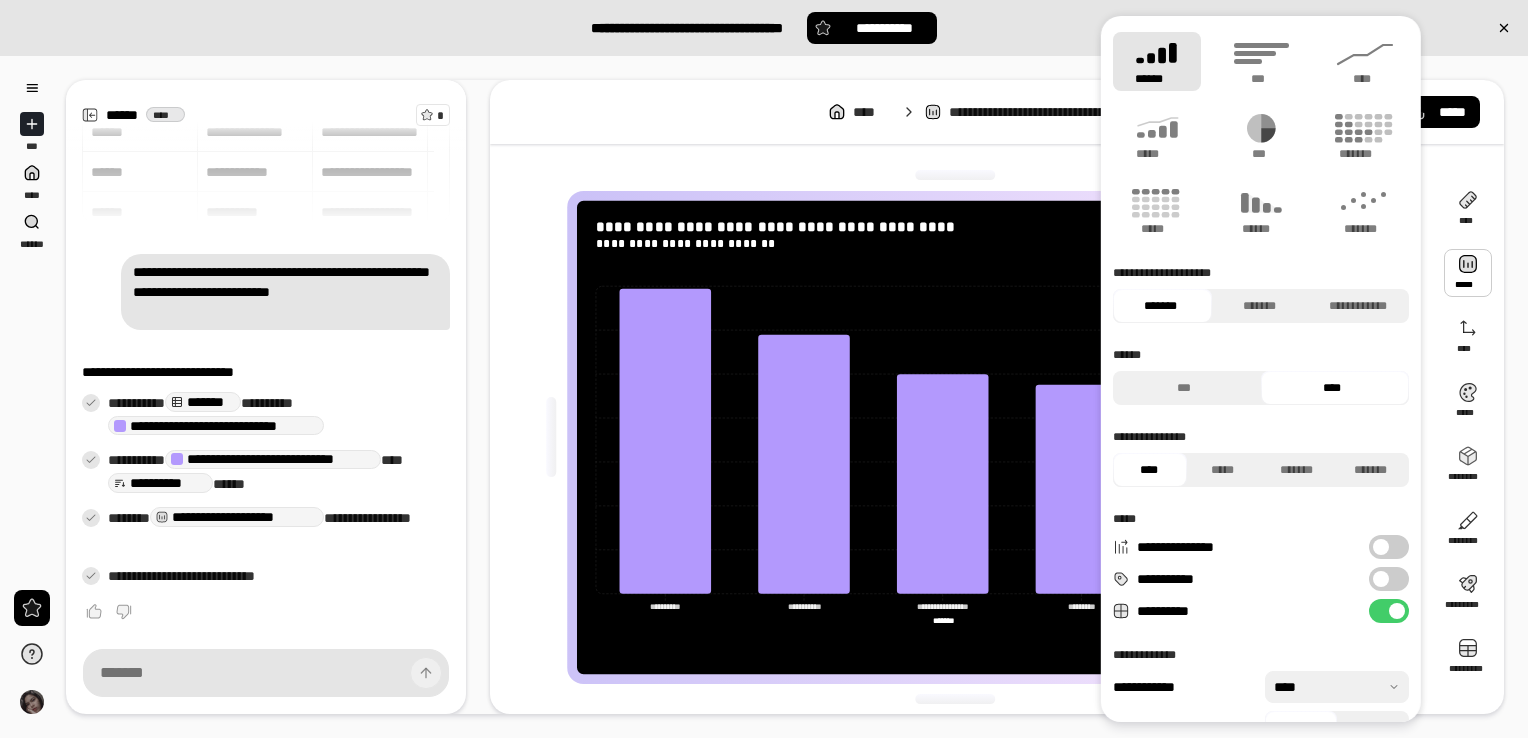 click on "**********" at bounding box center [963, 437] 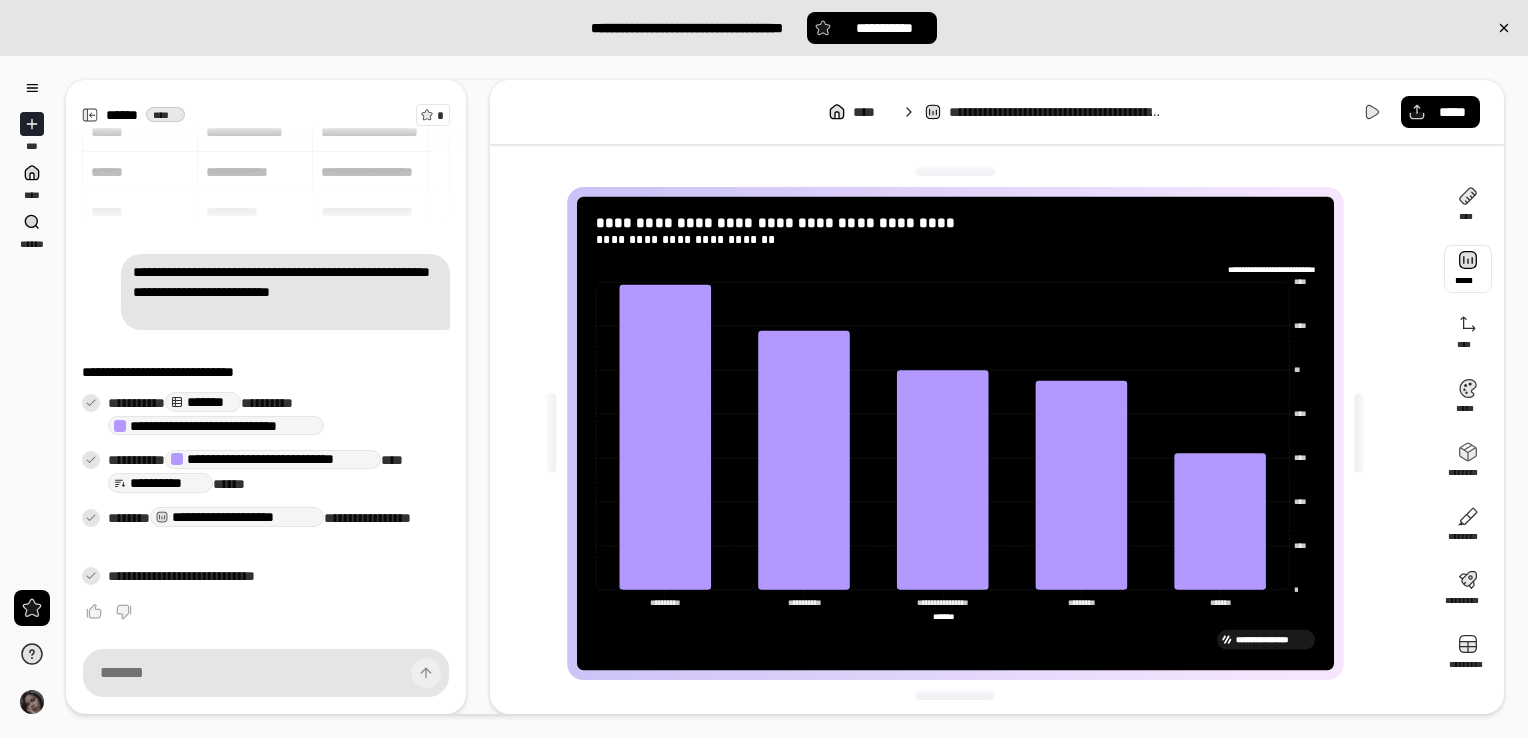 scroll, scrollTop: 0, scrollLeft: 0, axis: both 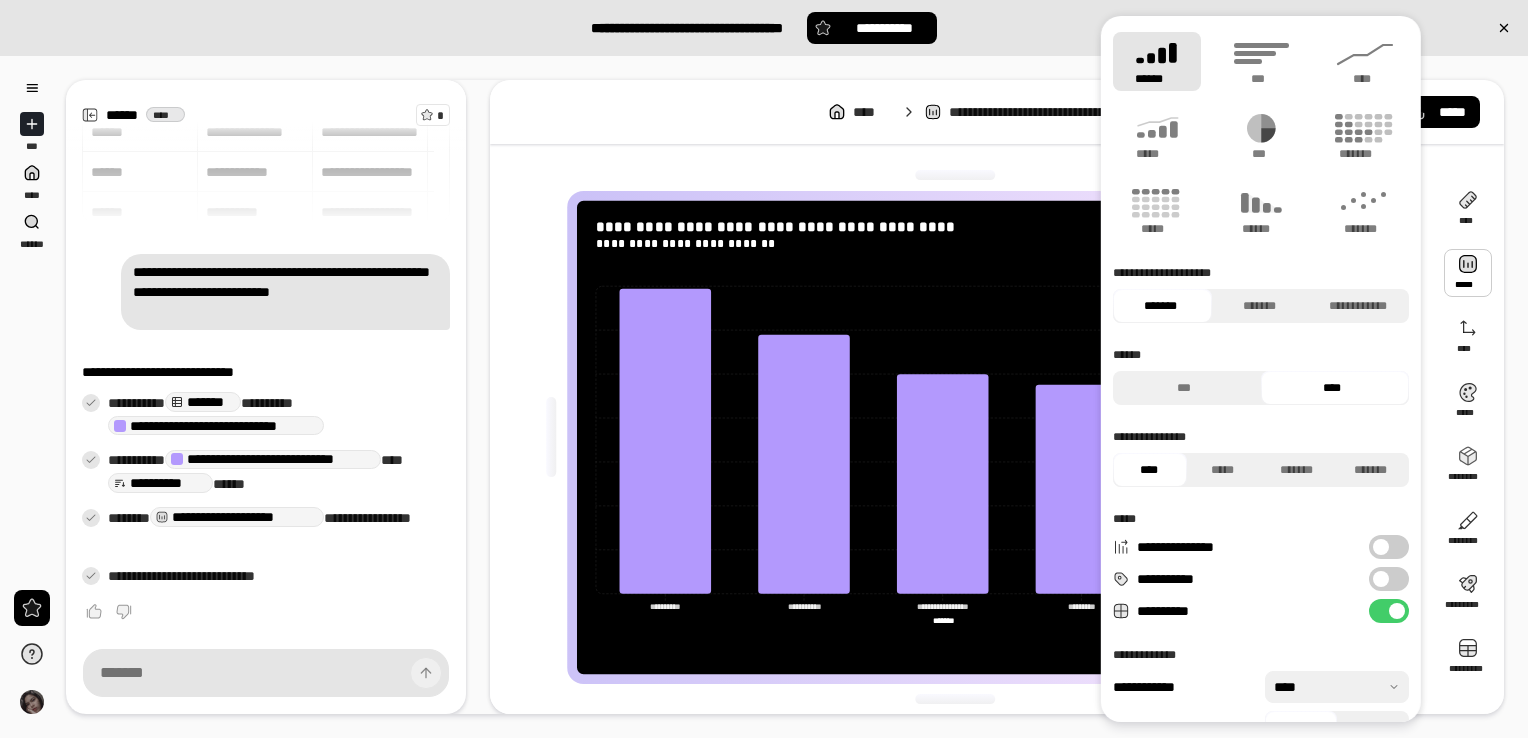 click at bounding box center (1468, 273) 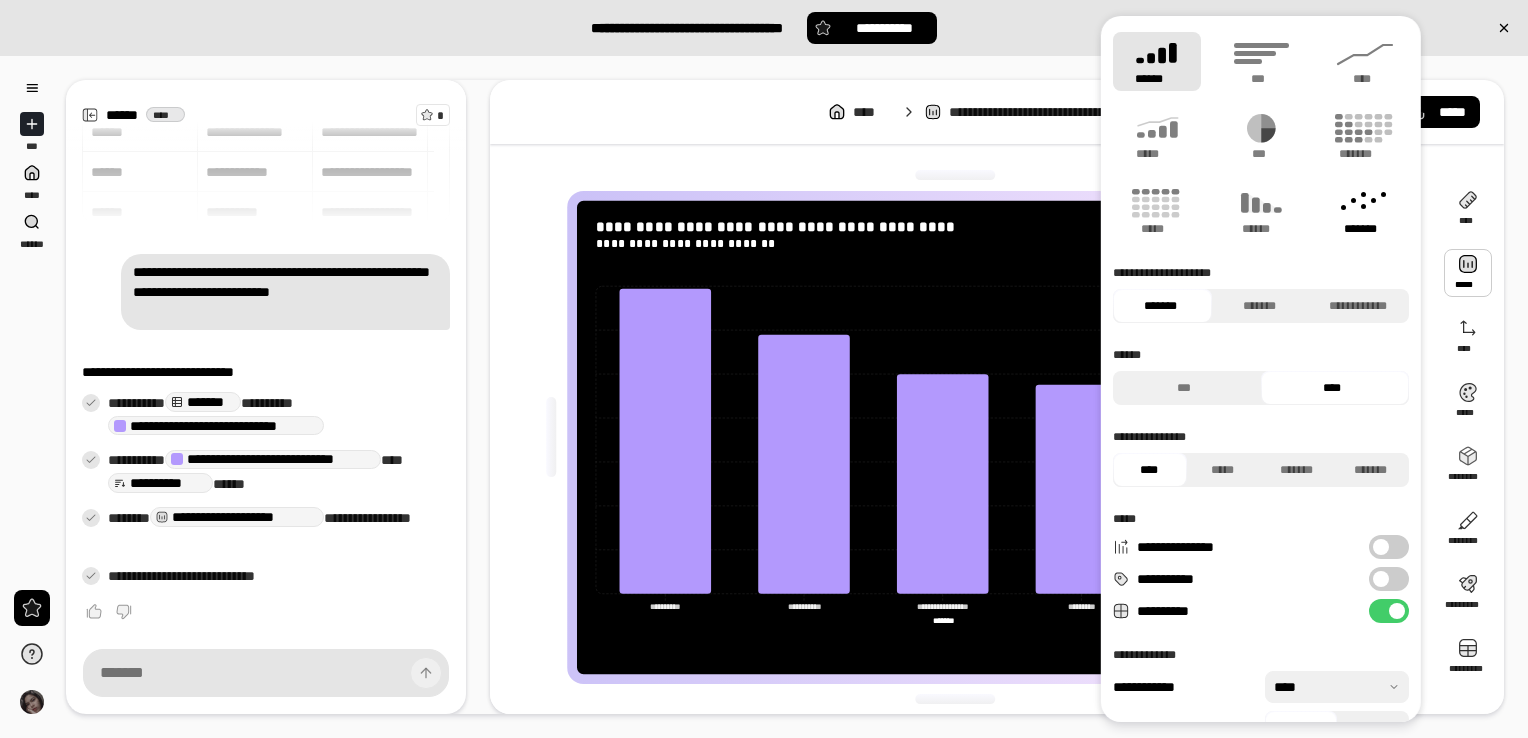 click 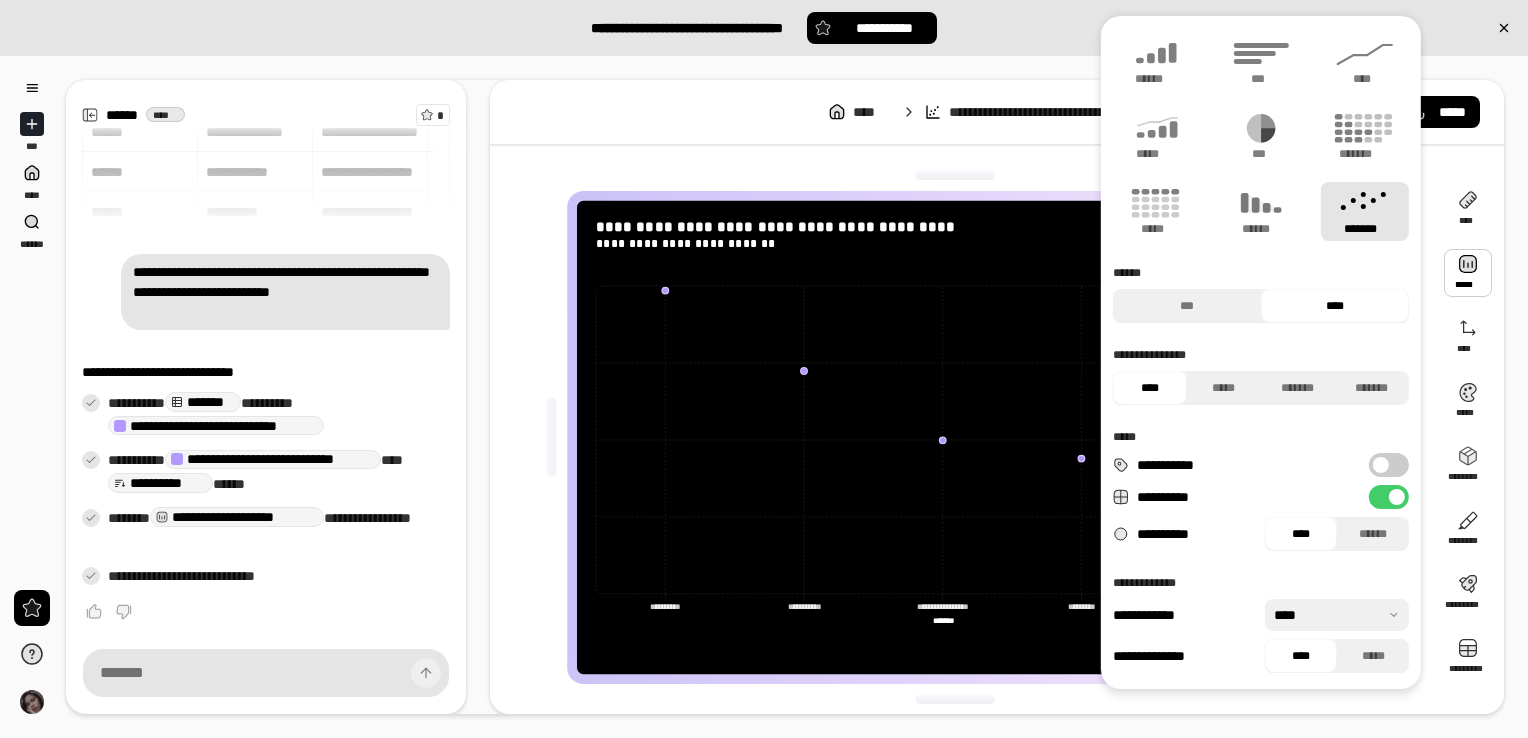 click on "**********" at bounding box center (963, 437) 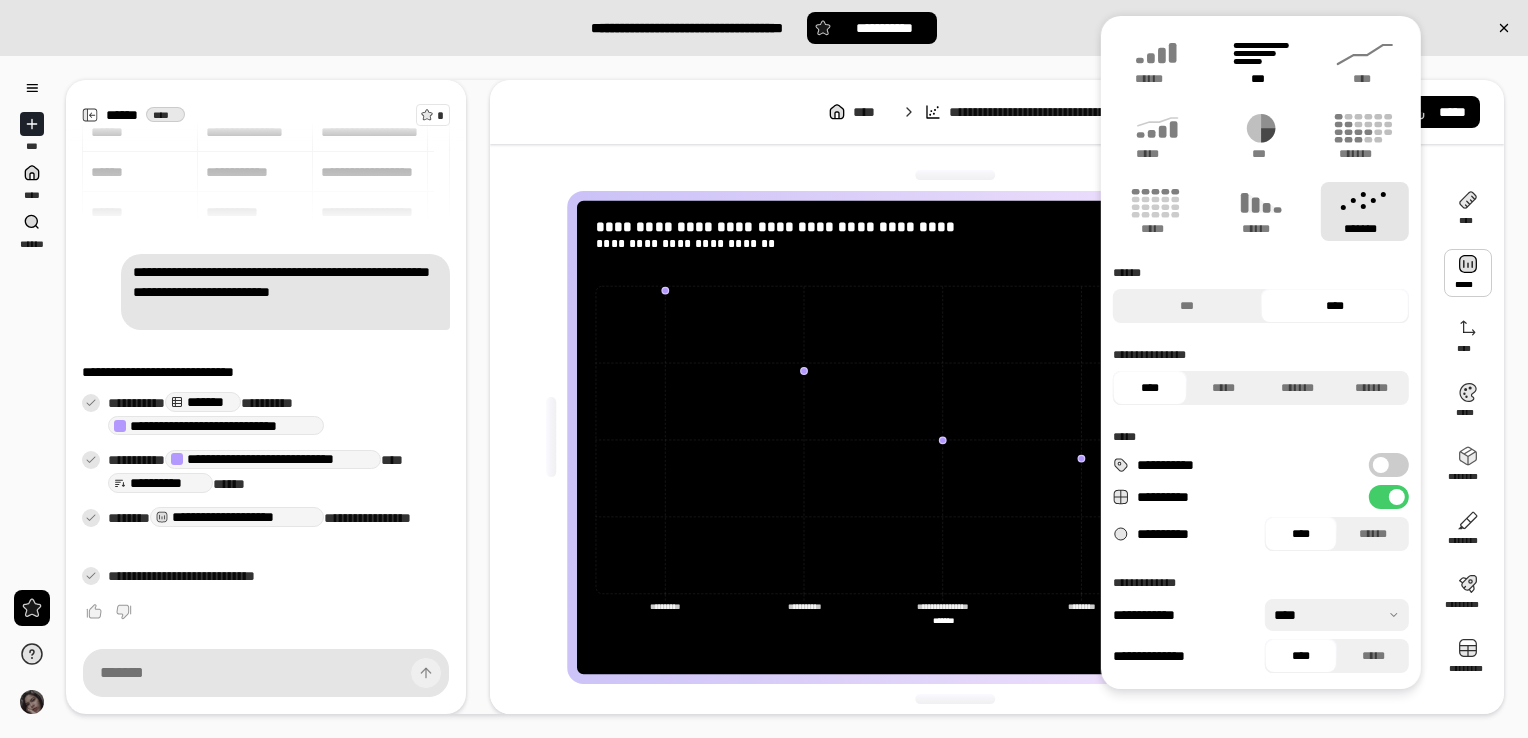 click 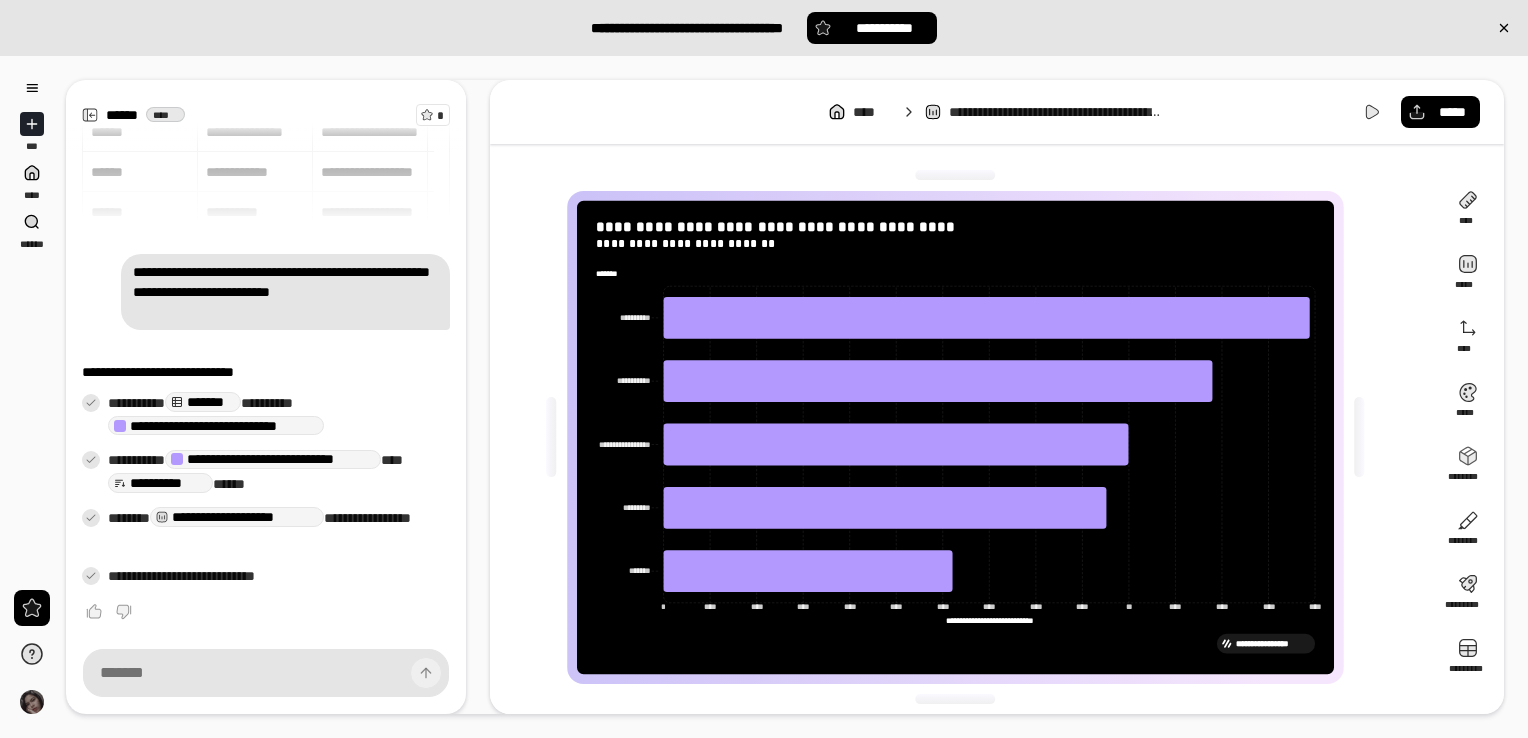 click on "**********" at bounding box center [963, 437] 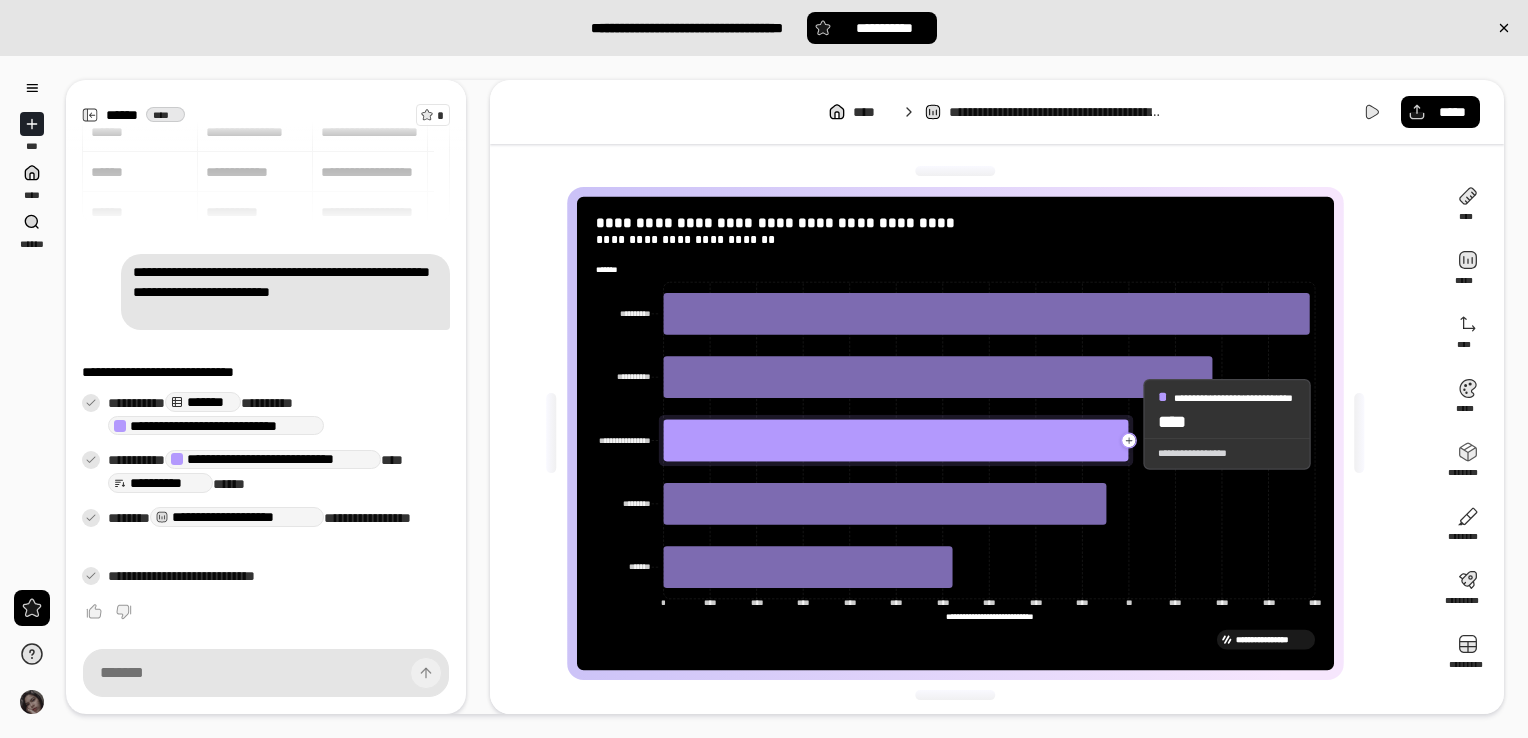 scroll, scrollTop: 4, scrollLeft: 0, axis: vertical 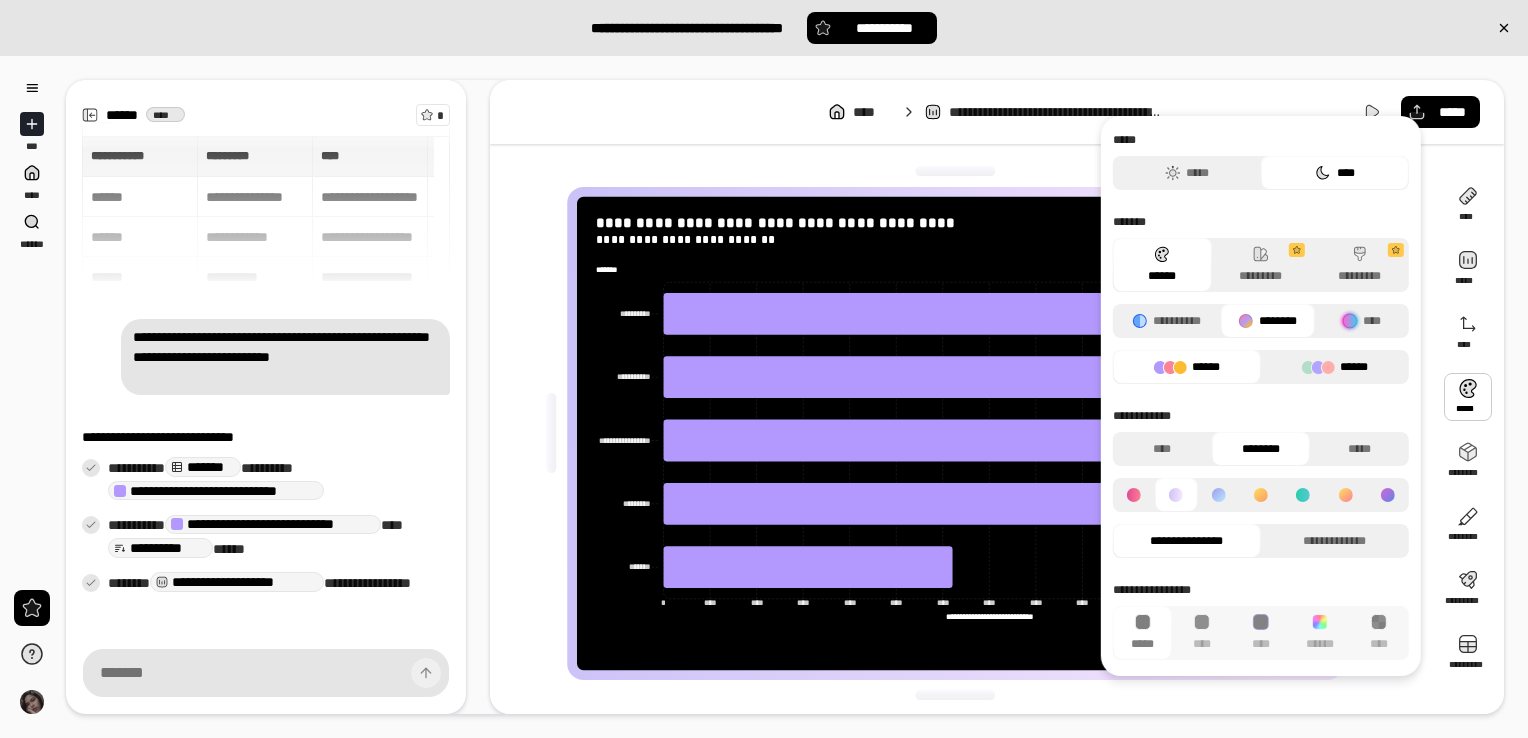 click 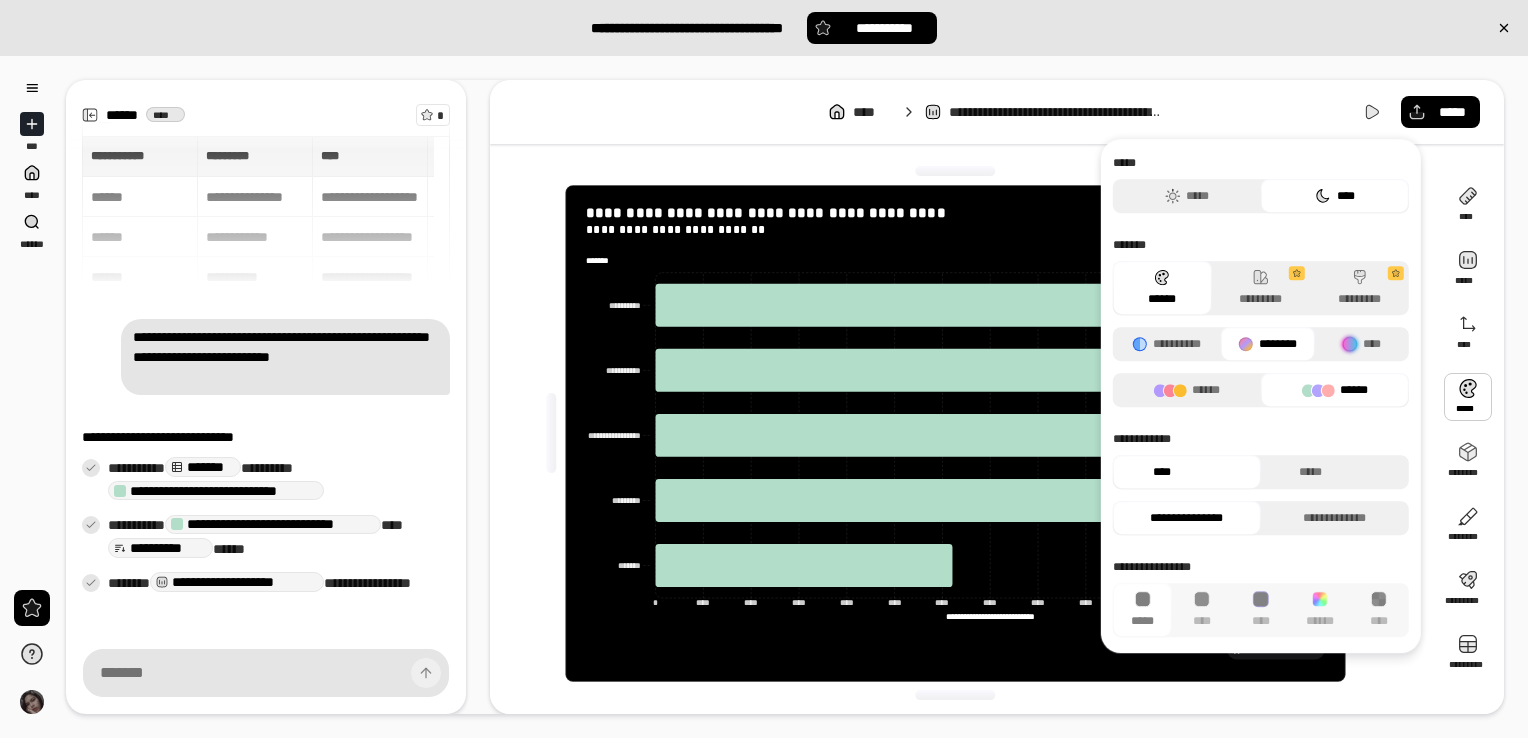 scroll, scrollTop: 0, scrollLeft: 0, axis: both 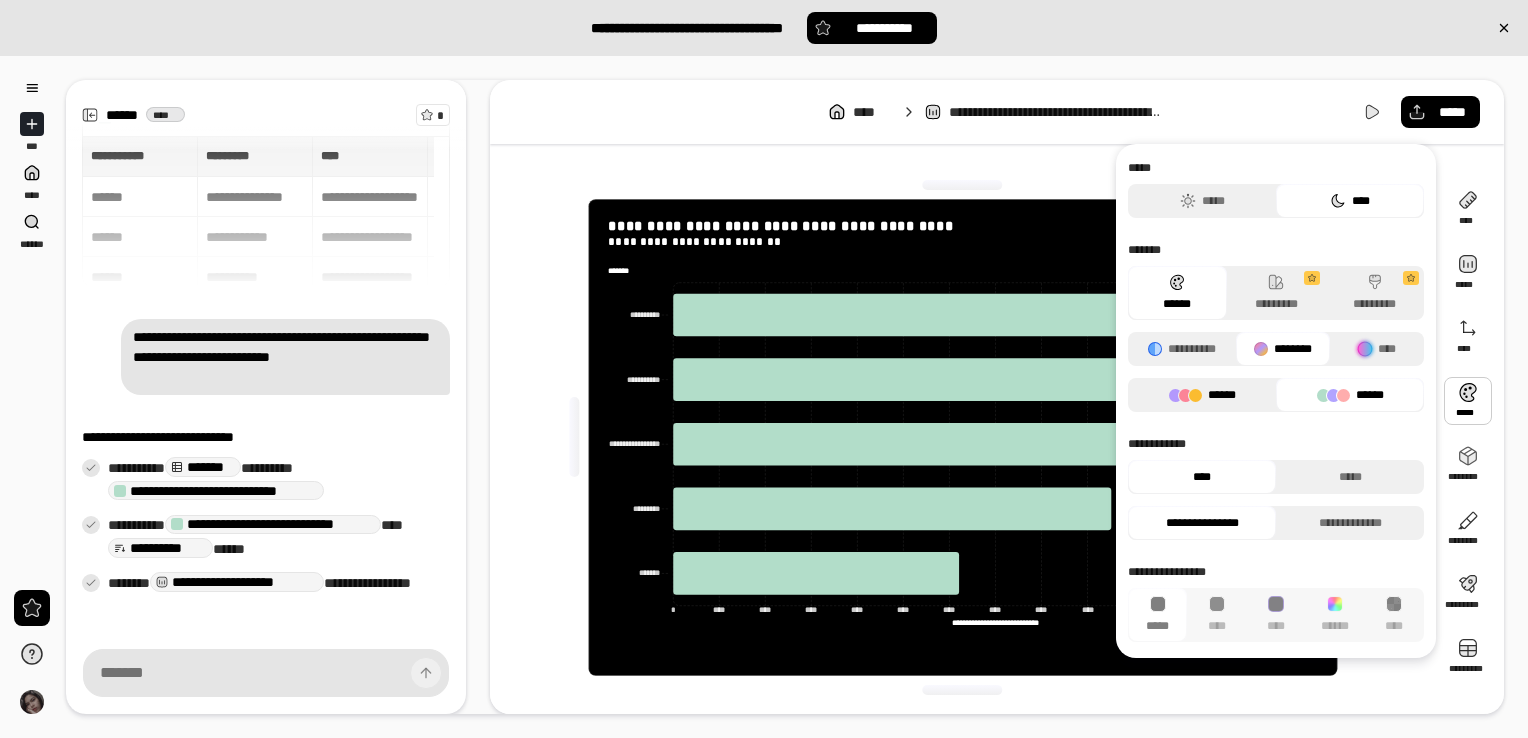 click on "******" at bounding box center [1202, 395] 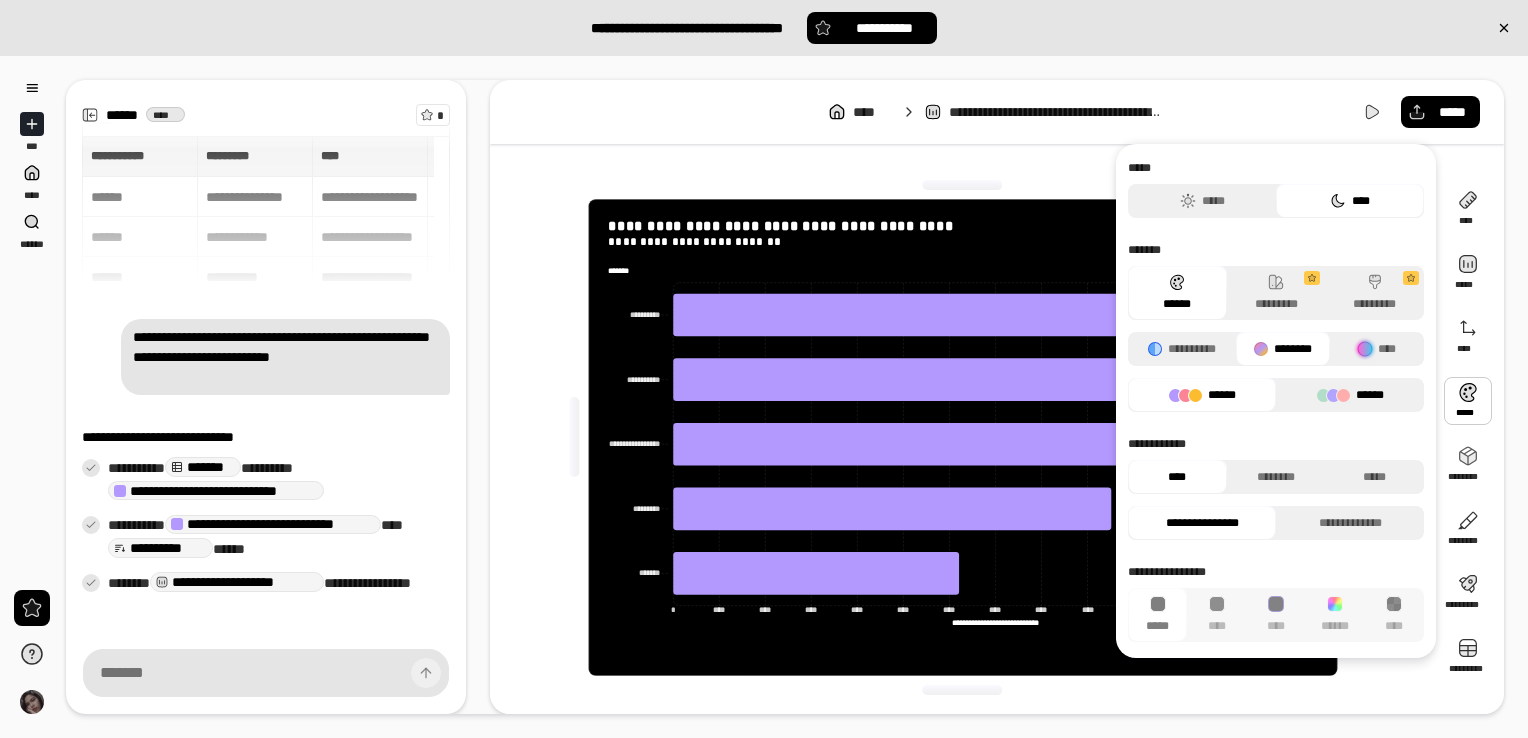 click on "******" at bounding box center [1350, 395] 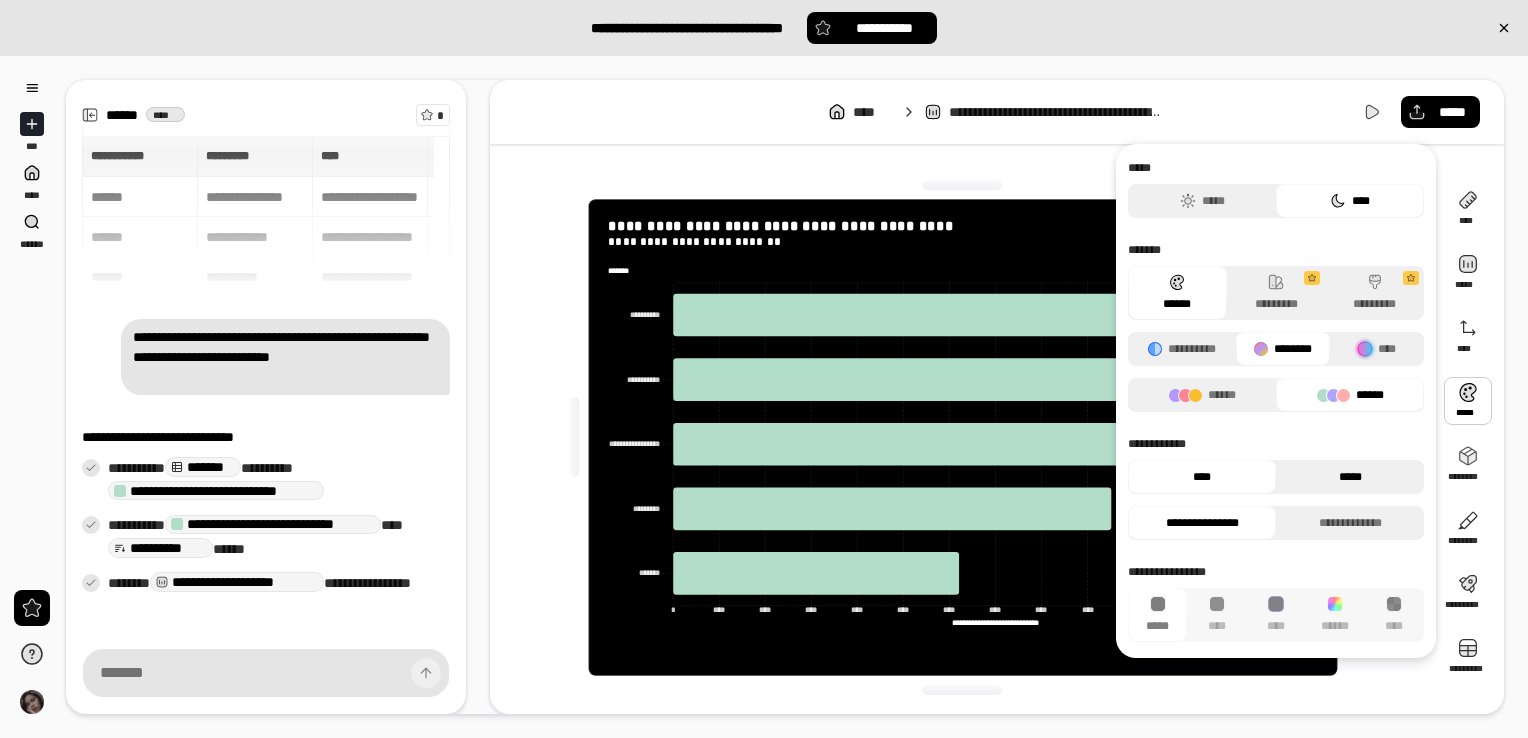 click on "*****" at bounding box center [1350, 477] 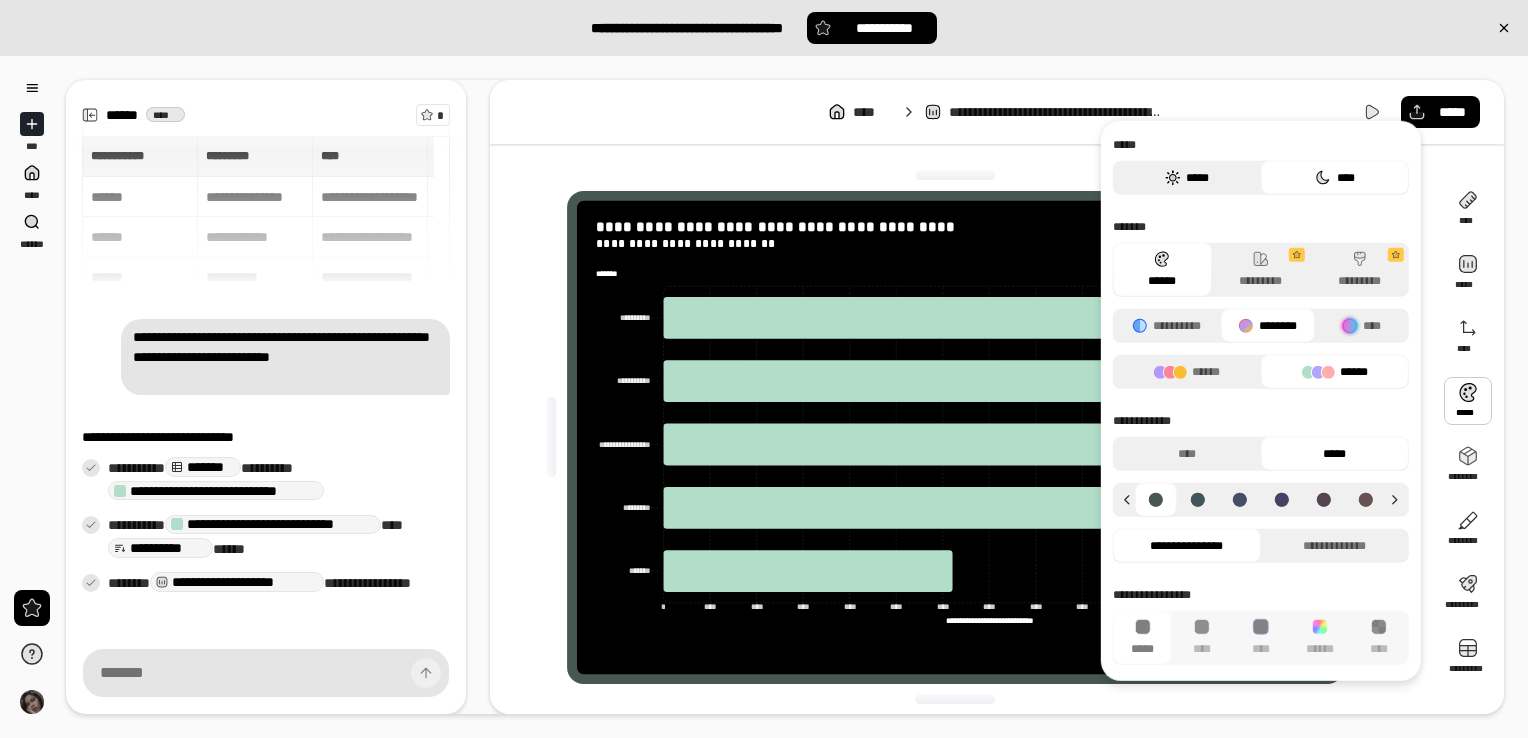click on "*****" at bounding box center [1187, 178] 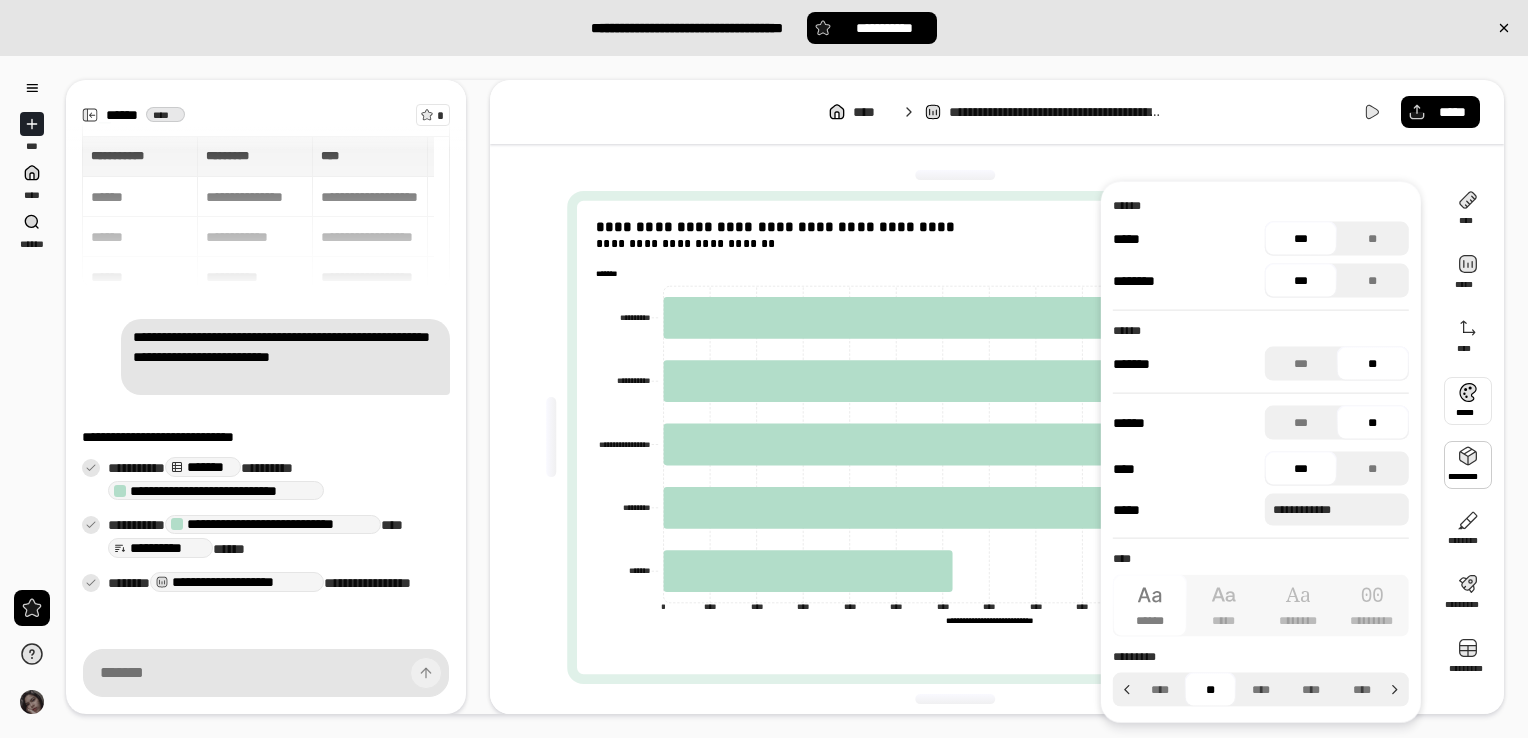 click at bounding box center [955, 175] 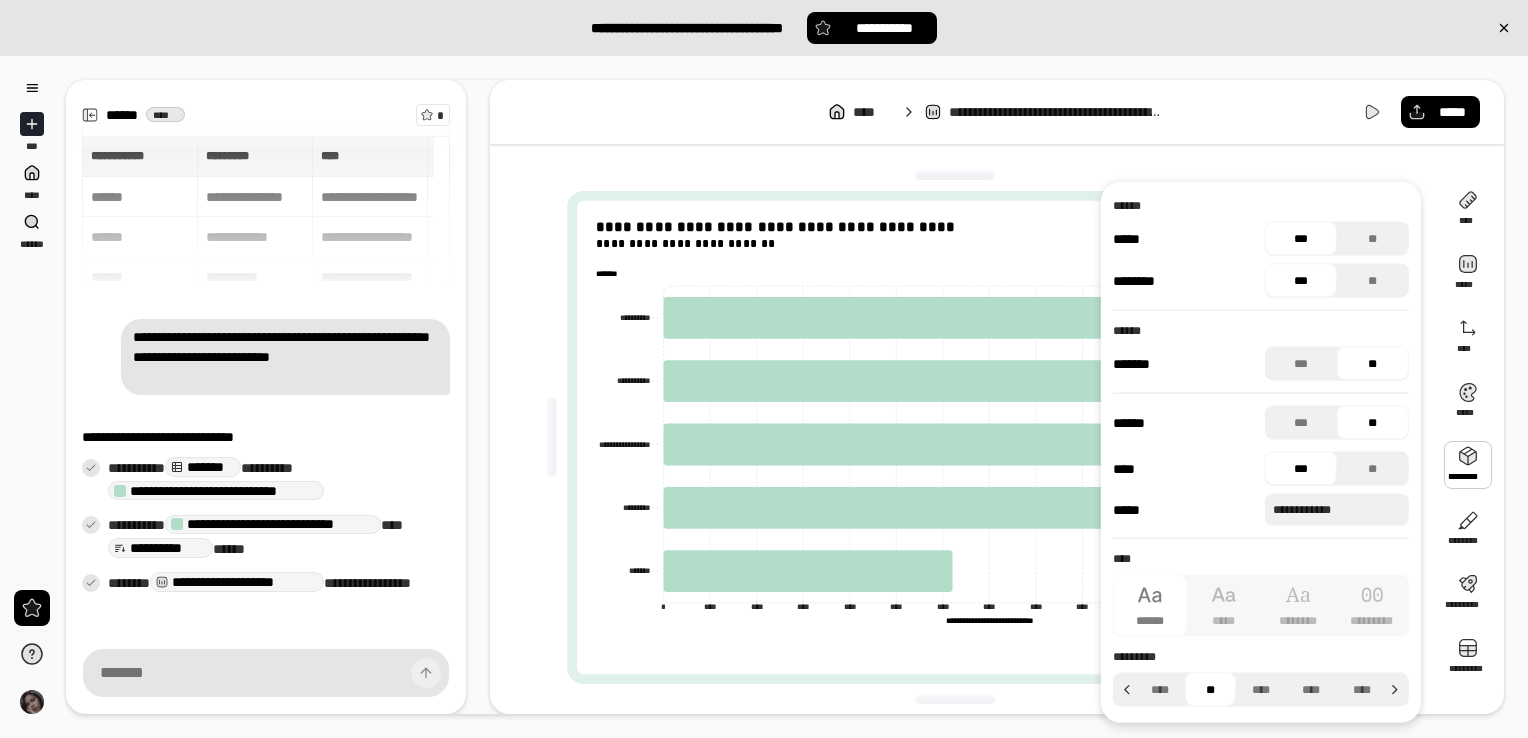 click on "**********" at bounding box center [963, 437] 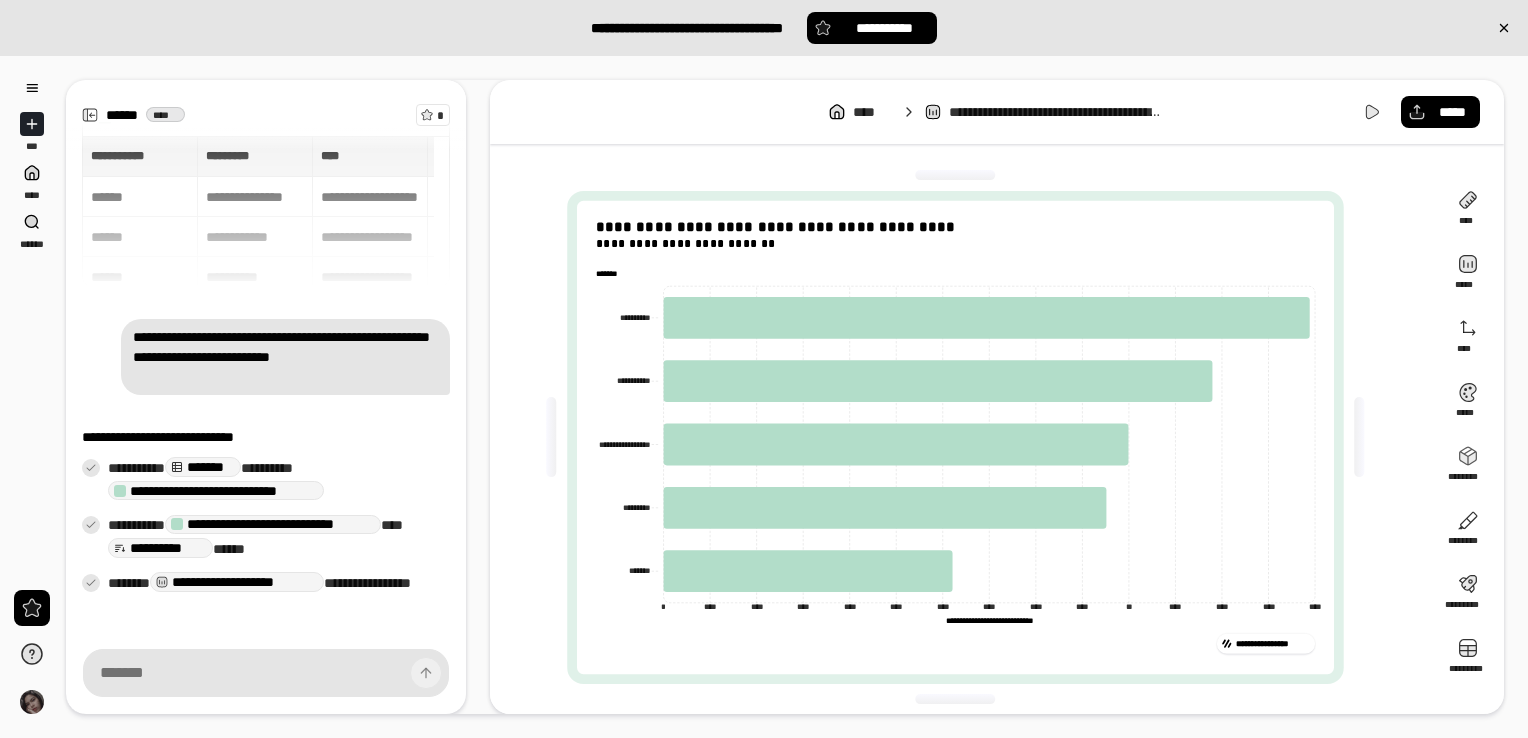 click on "**********" 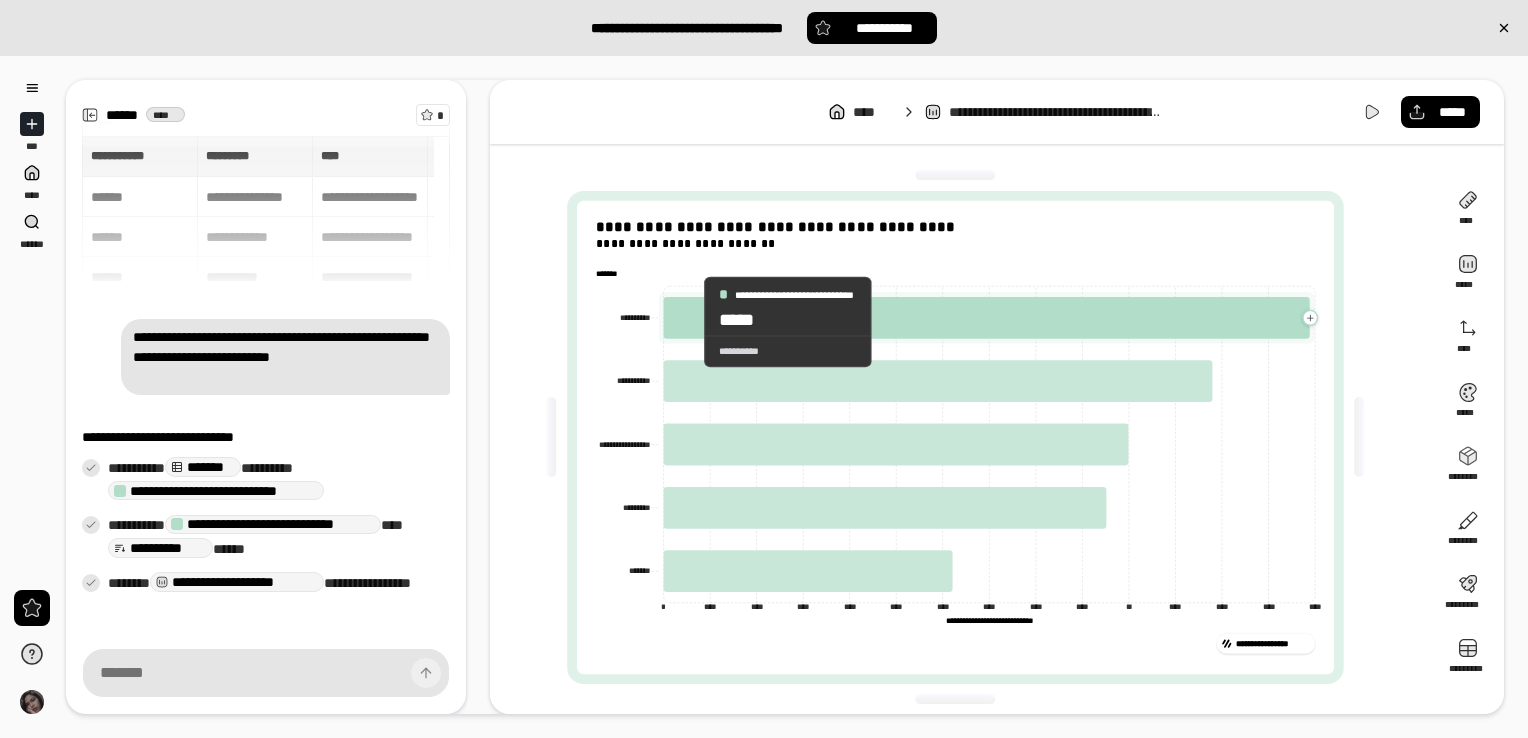 click 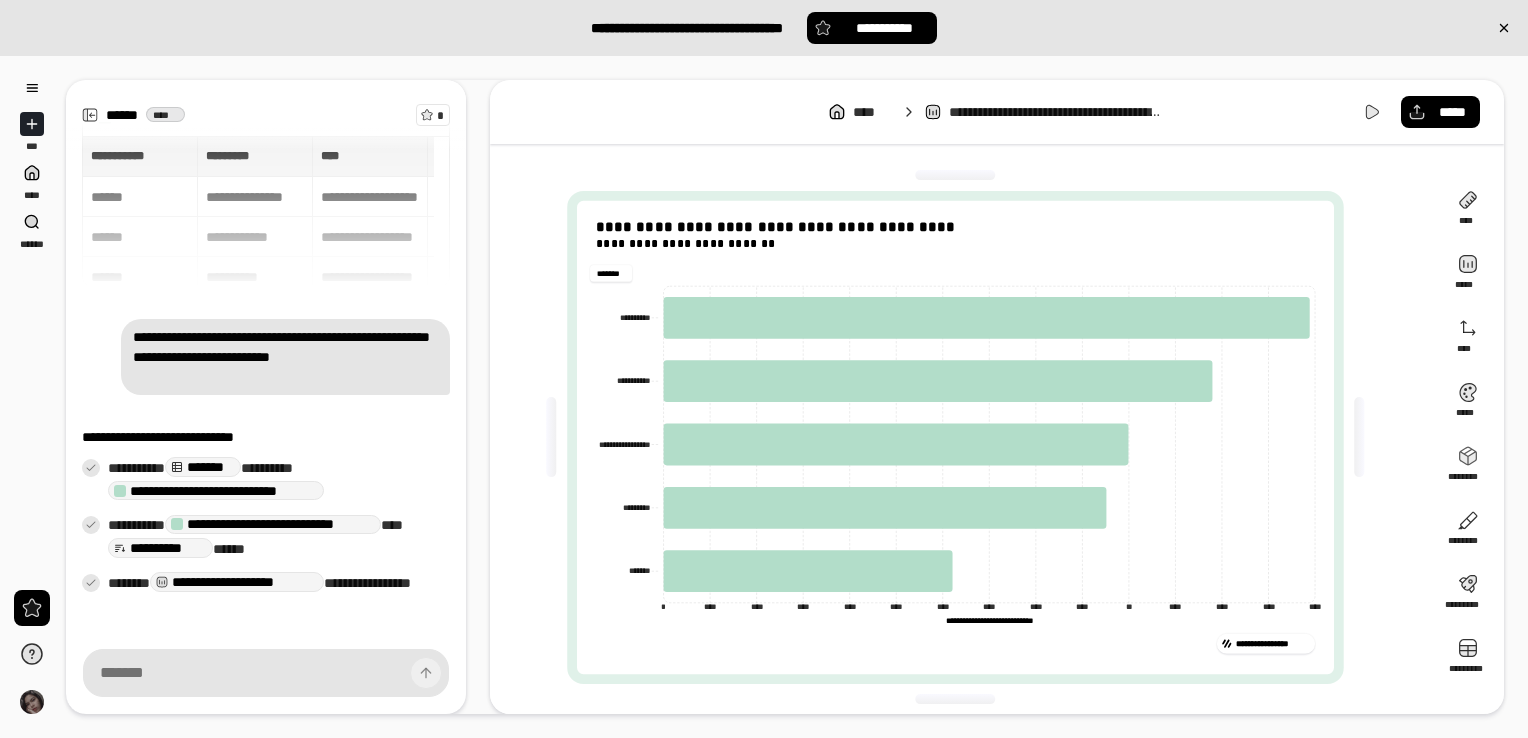 click on "*******" at bounding box center [610, 273] 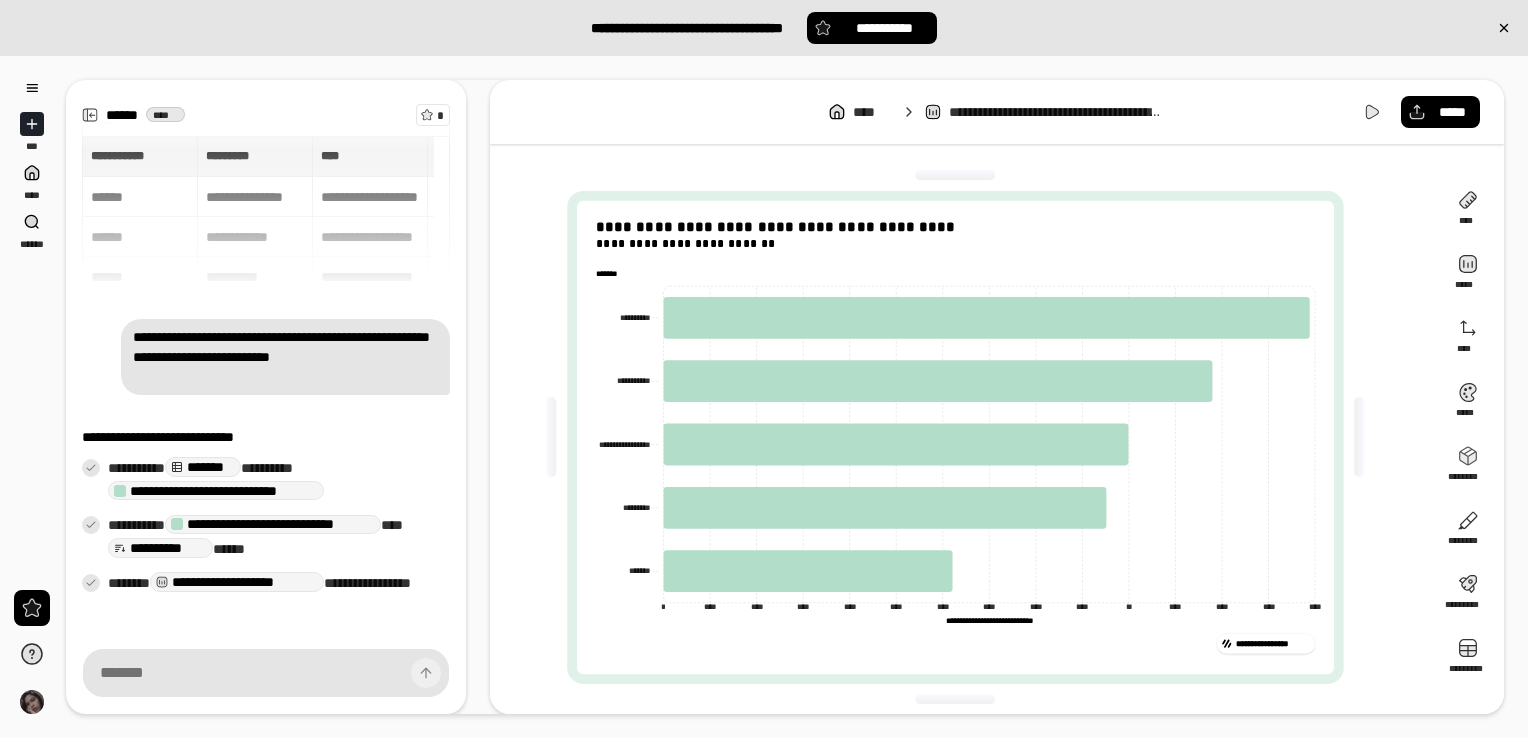 click on "*******" at bounding box center [610, 273] 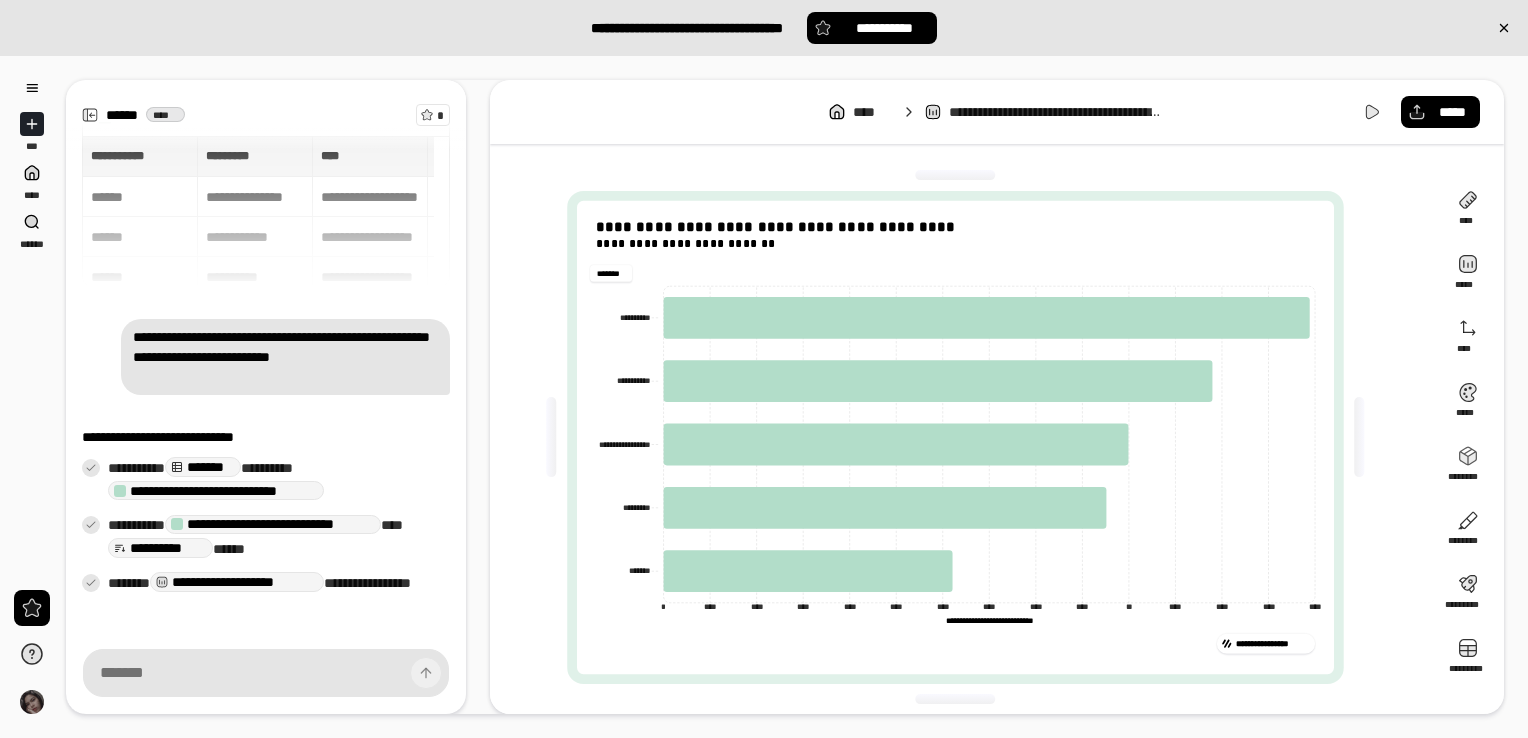 click on "*******" at bounding box center [610, 273] 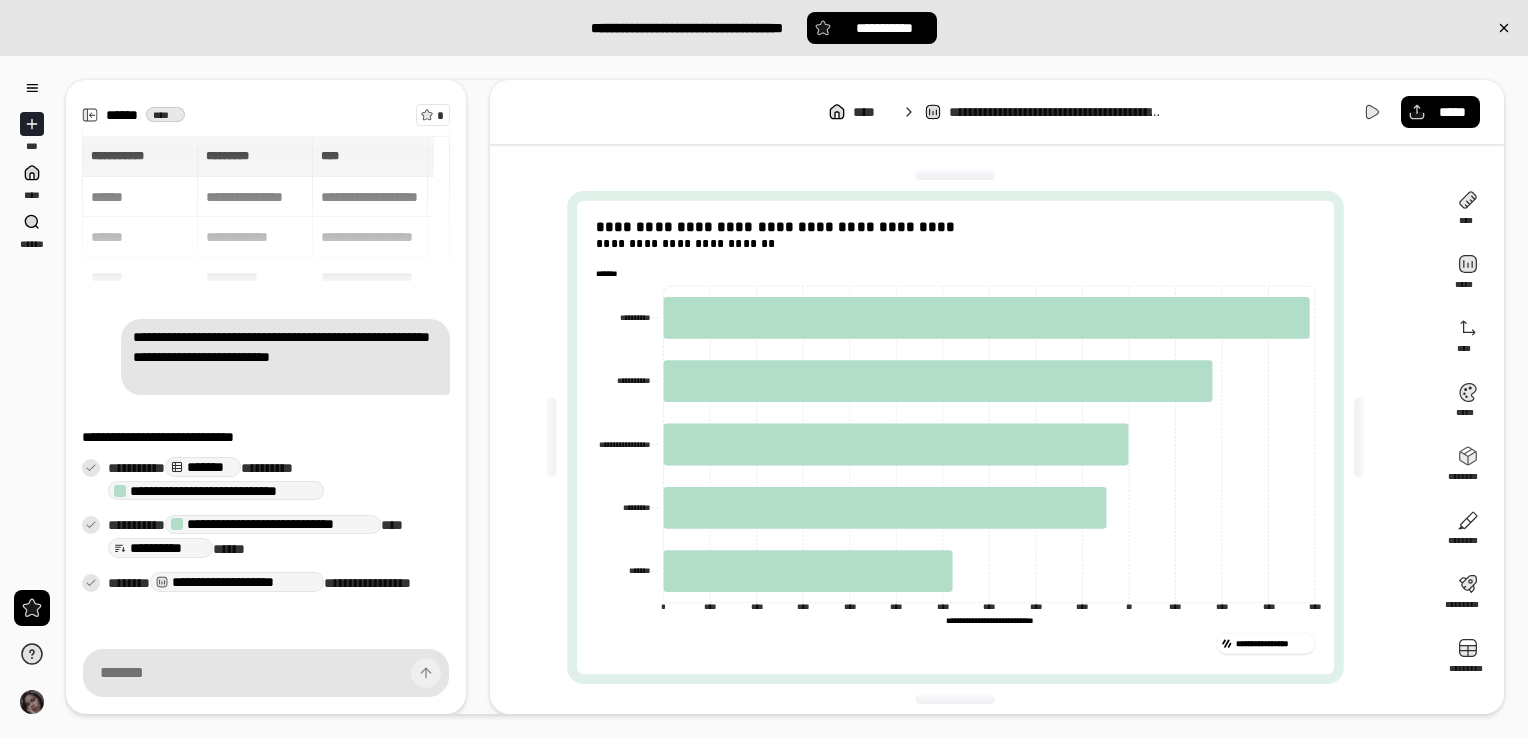 click on "**********" 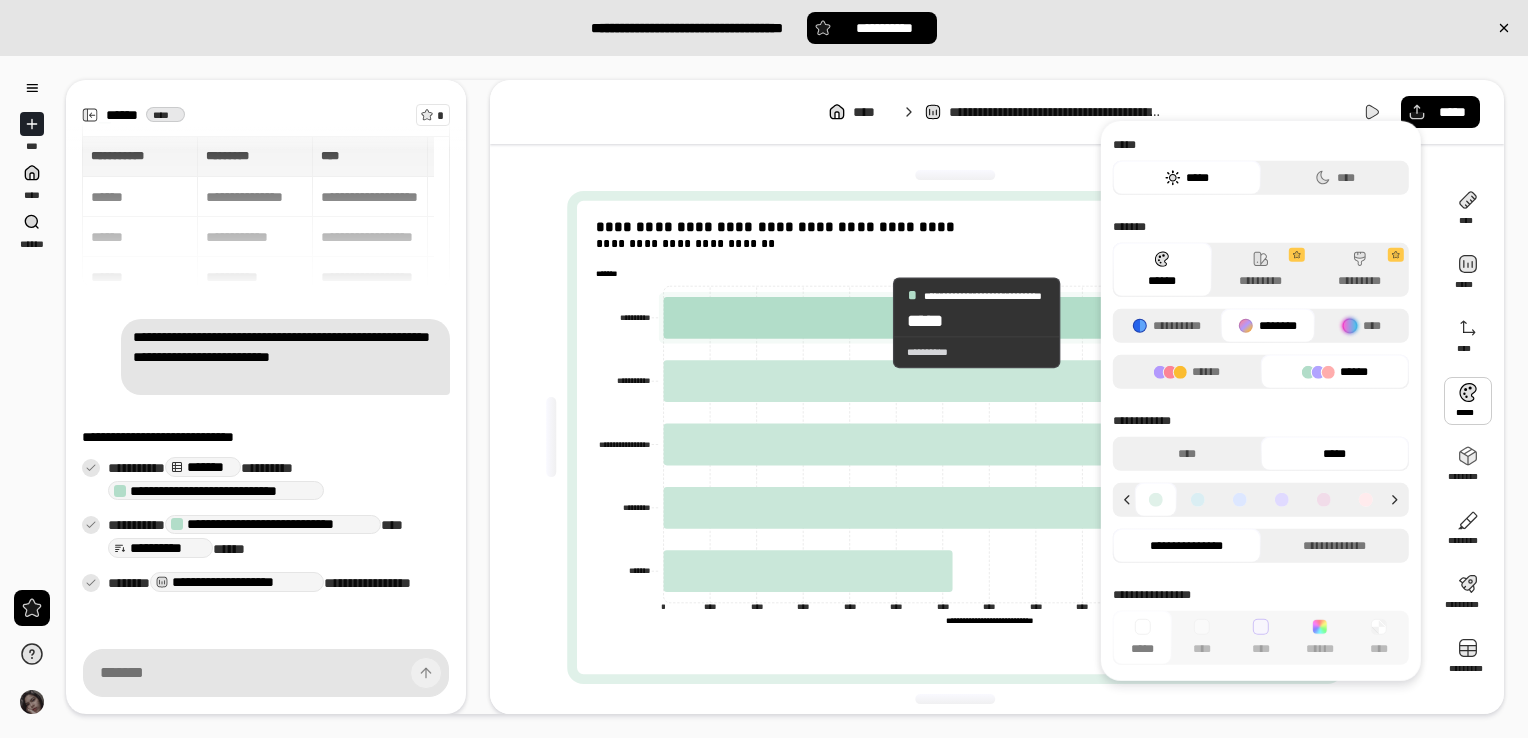click 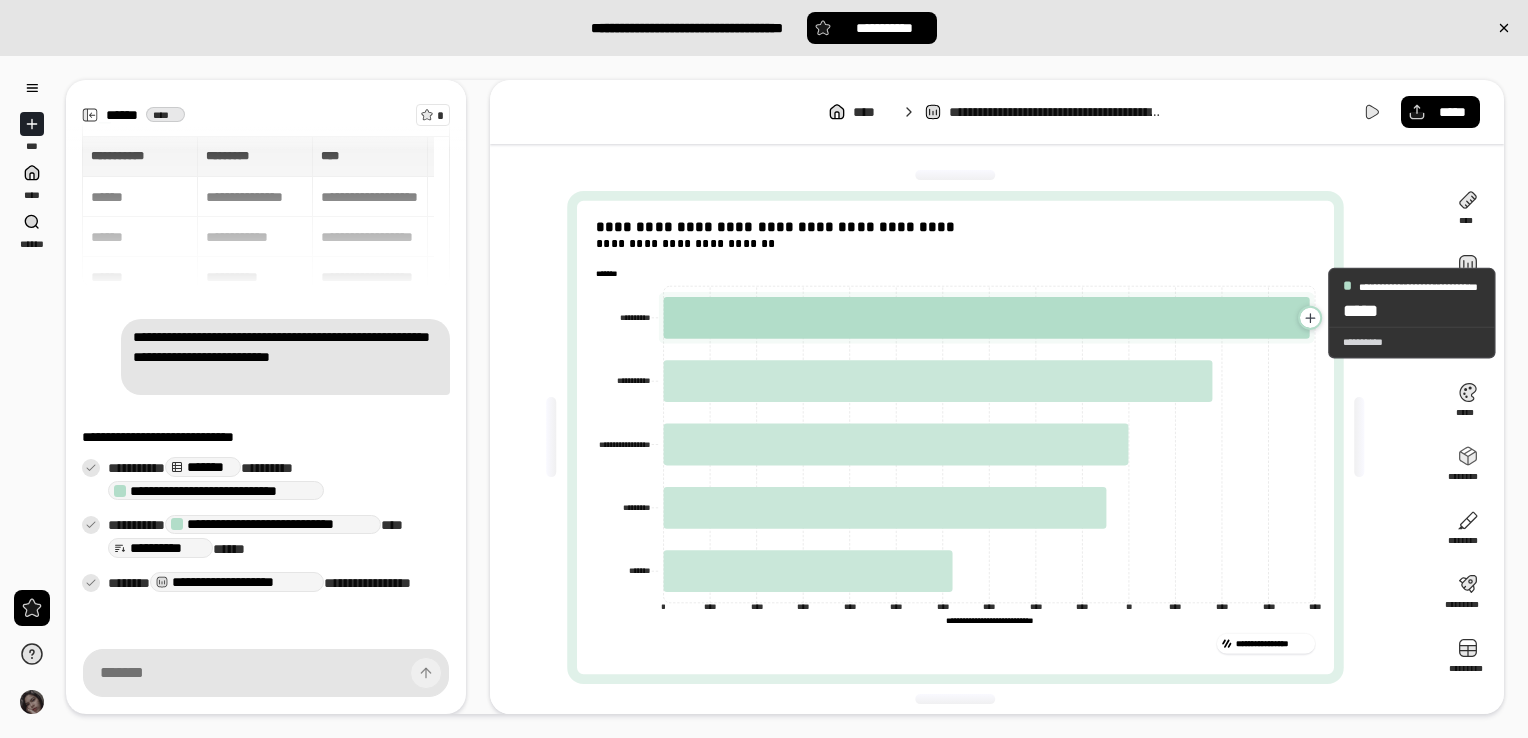 click 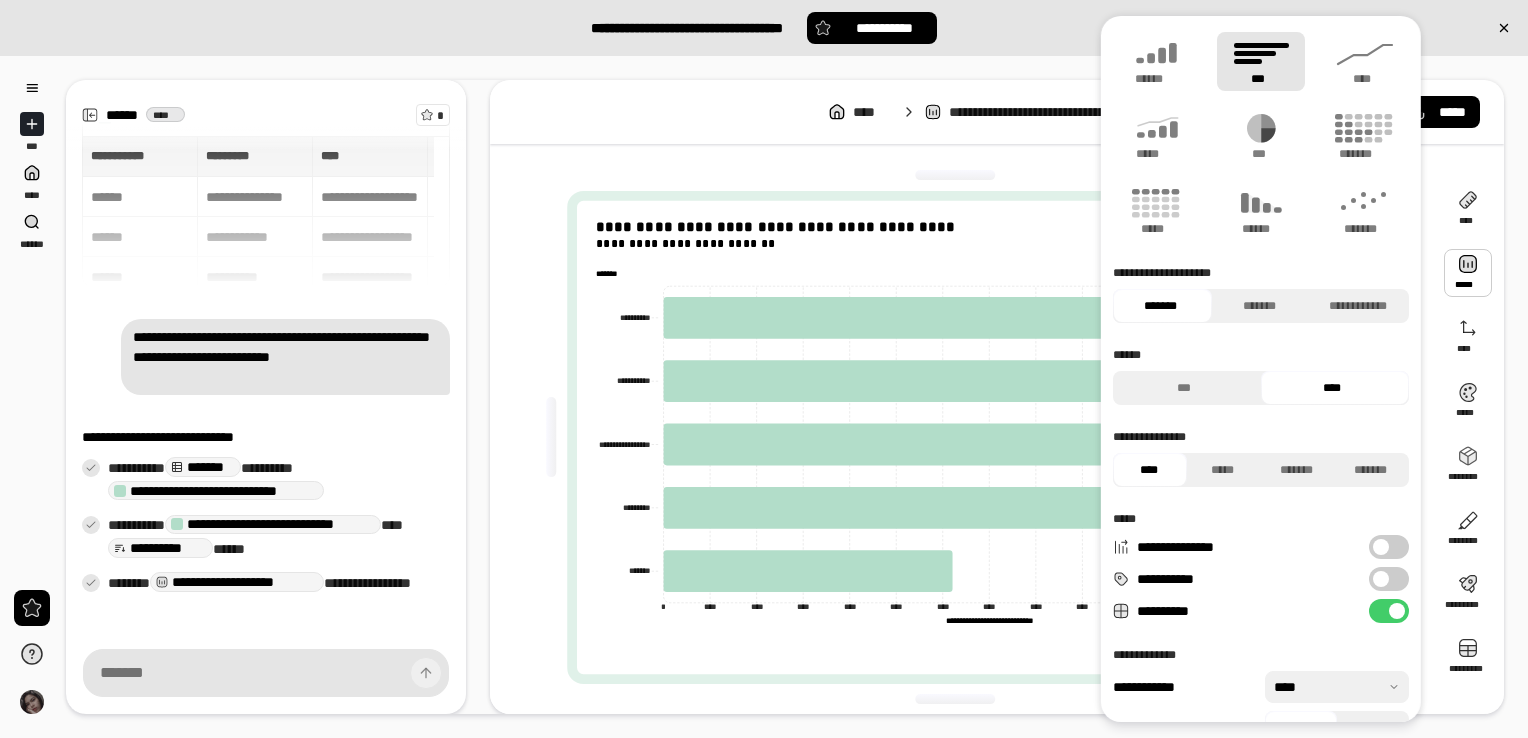 click on "**********" at bounding box center (997, 112) 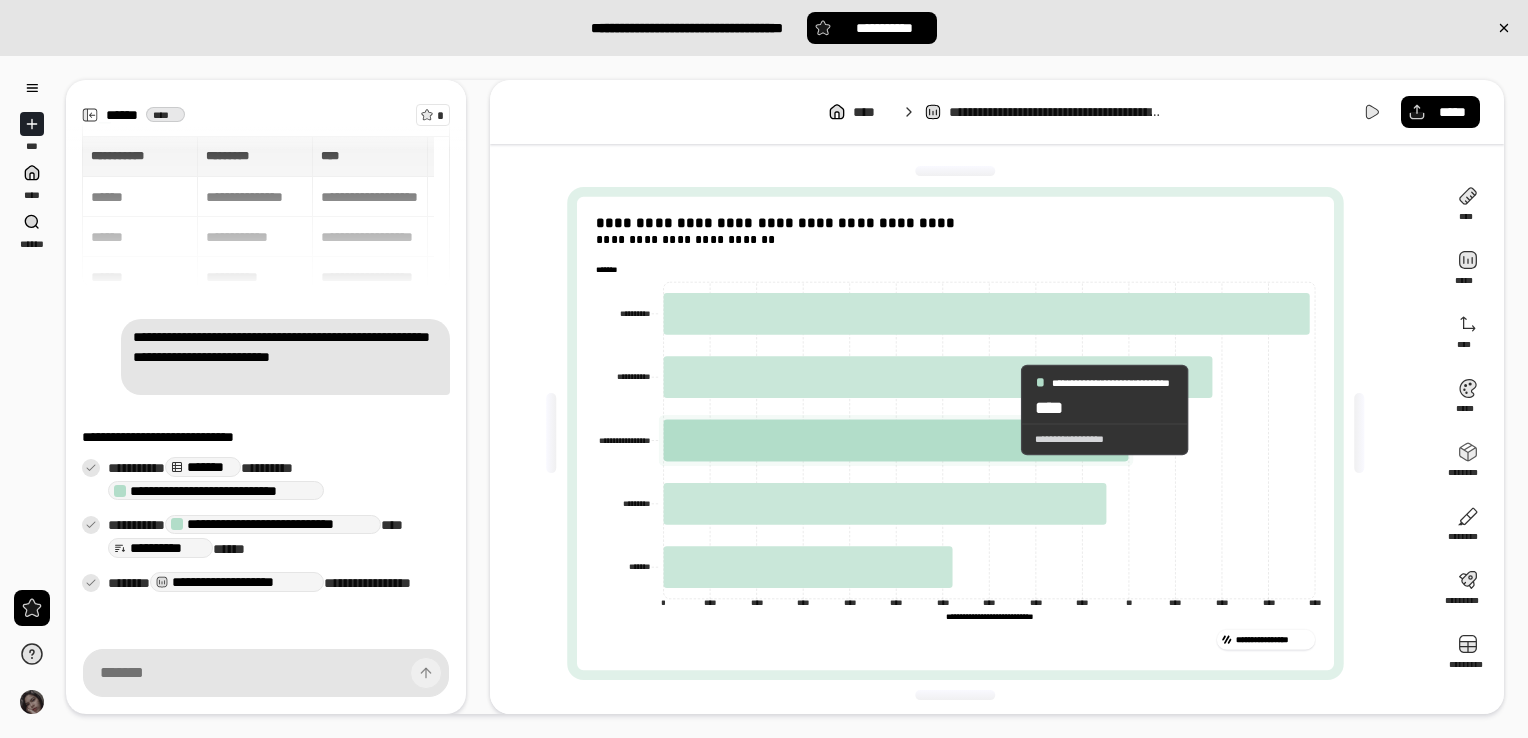 scroll, scrollTop: 4, scrollLeft: 0, axis: vertical 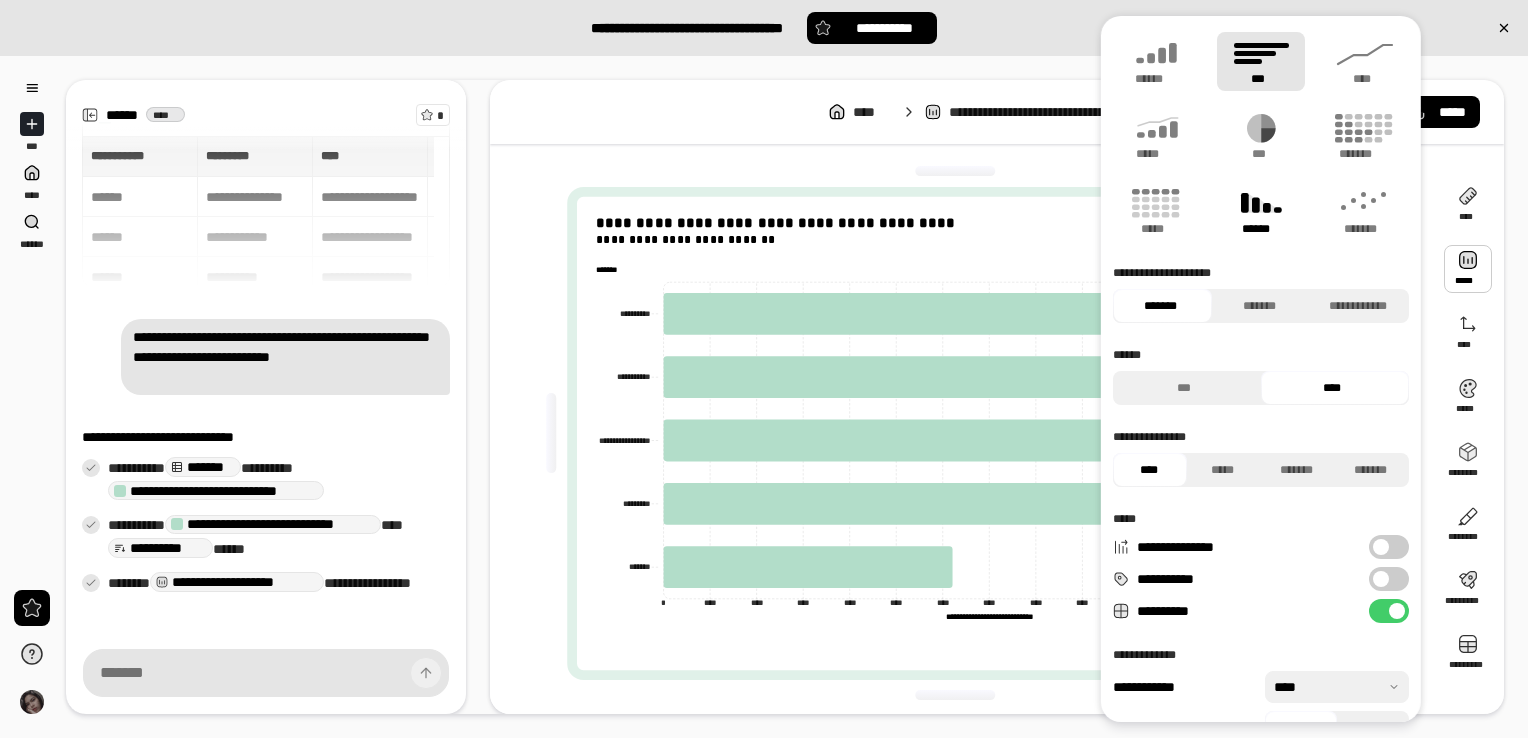 click on "******" at bounding box center (1261, 229) 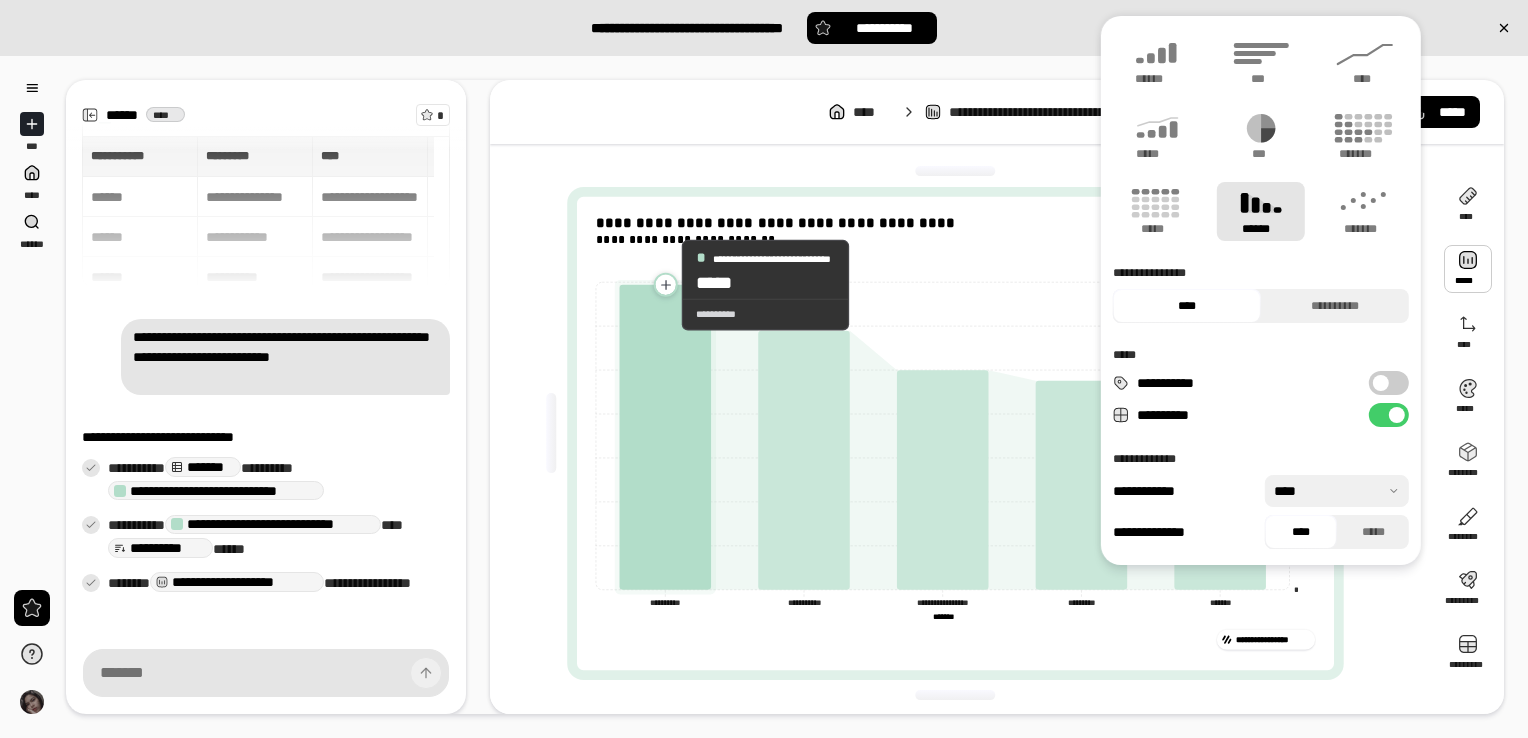 click 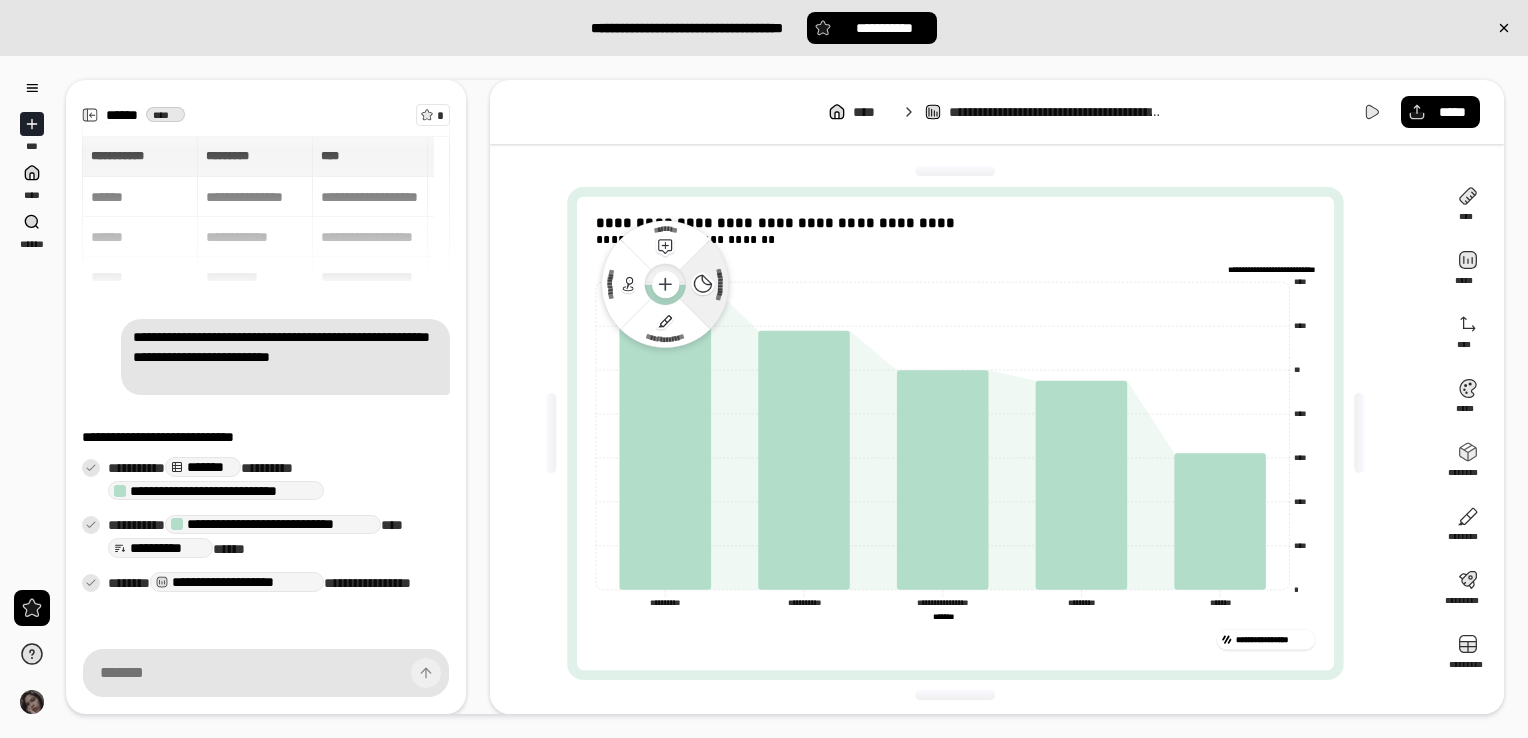 click 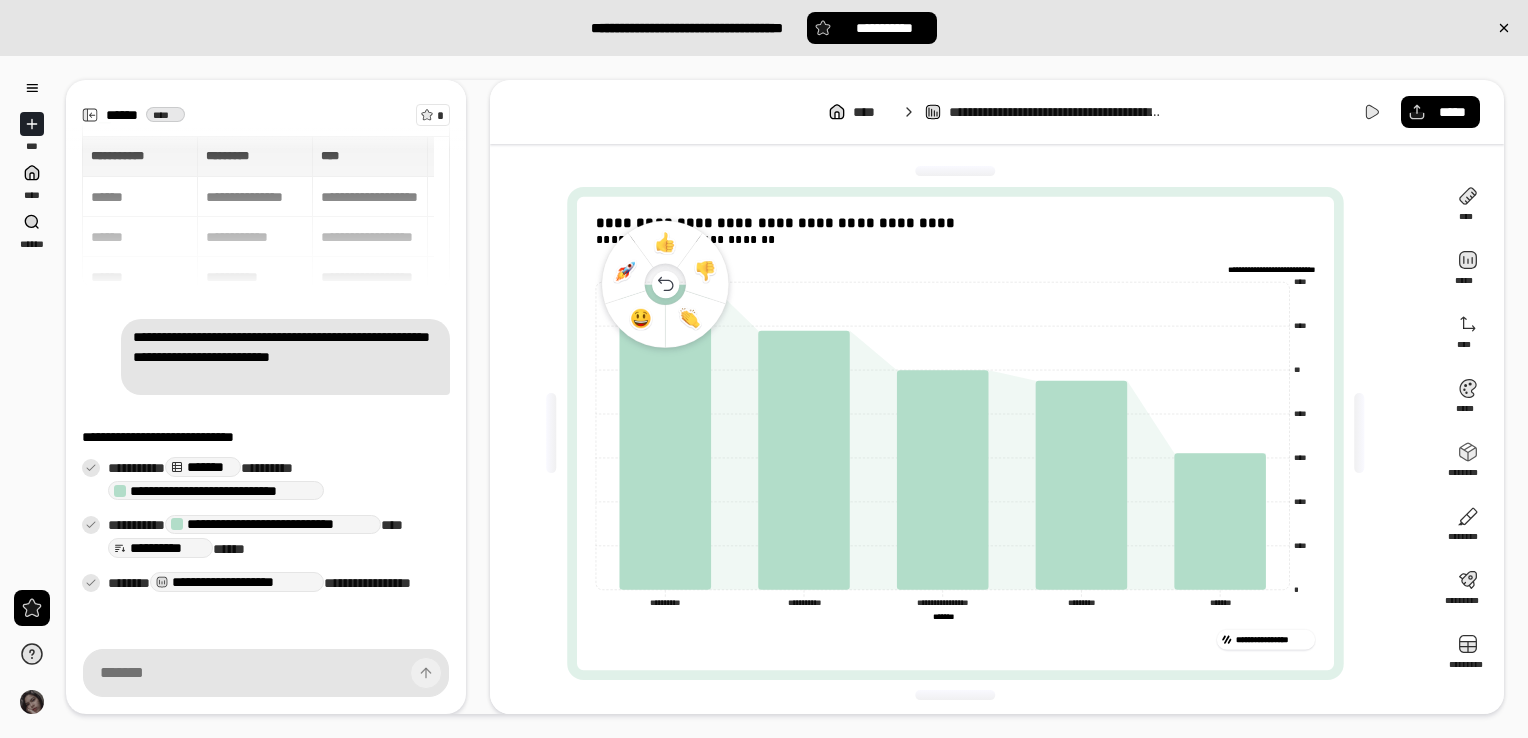click 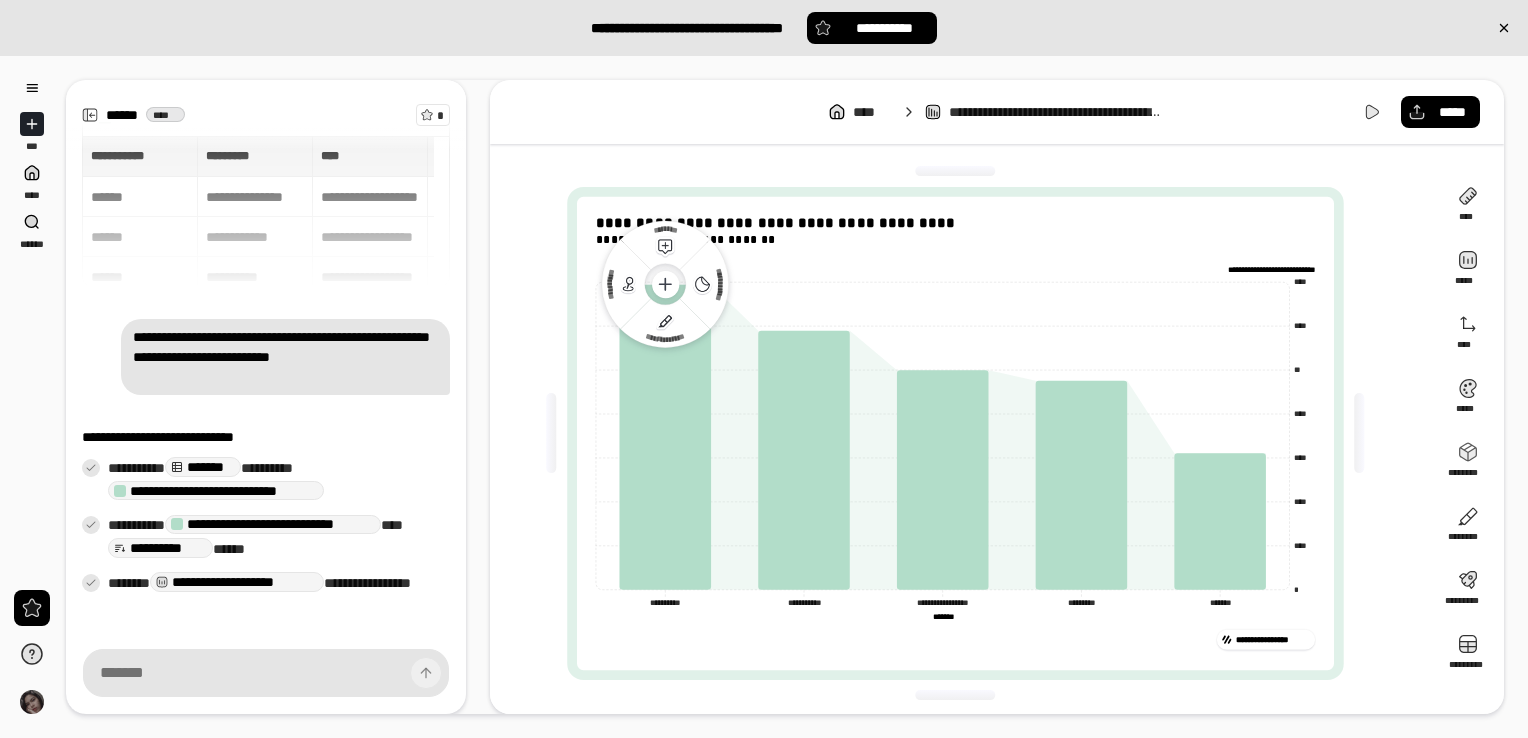 click 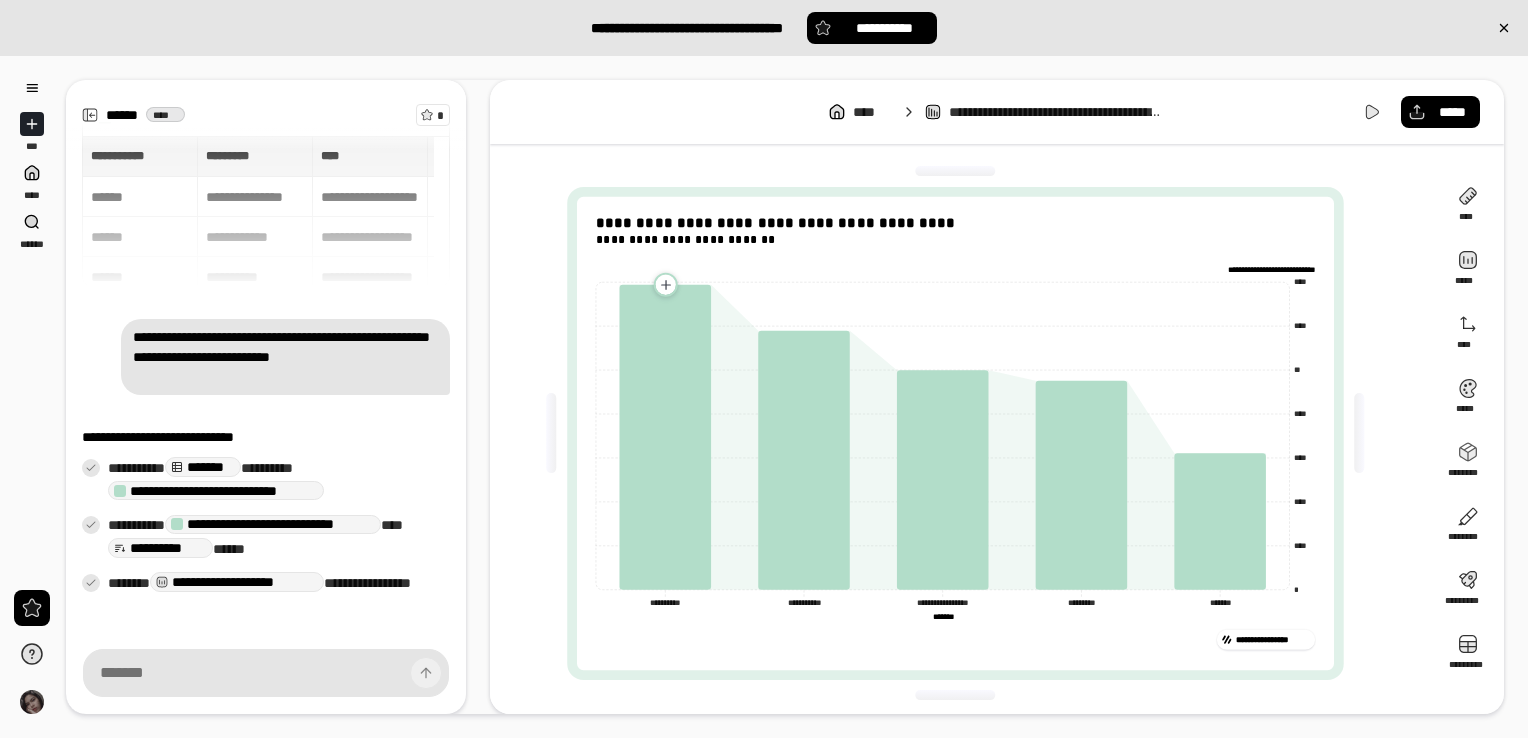 click 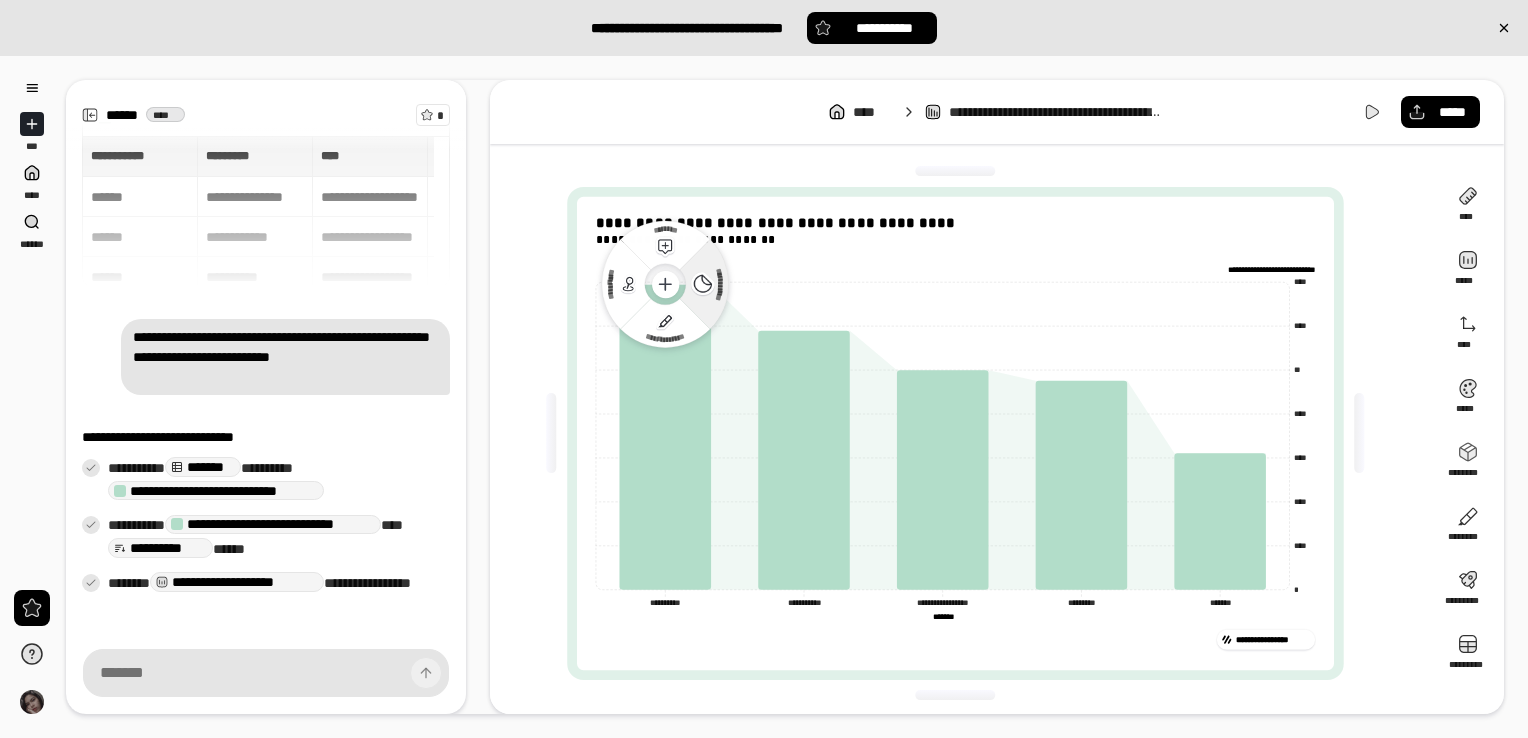 click 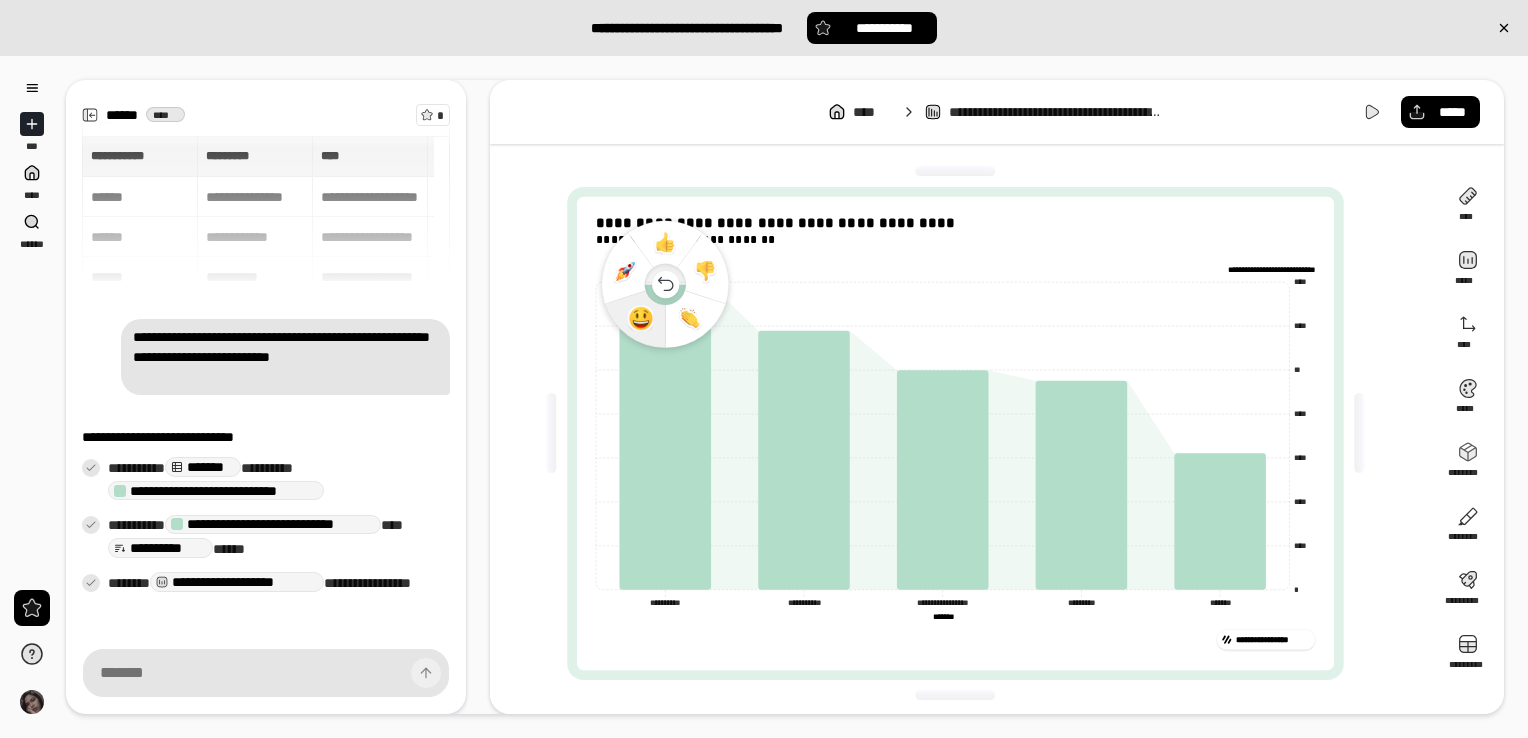 click 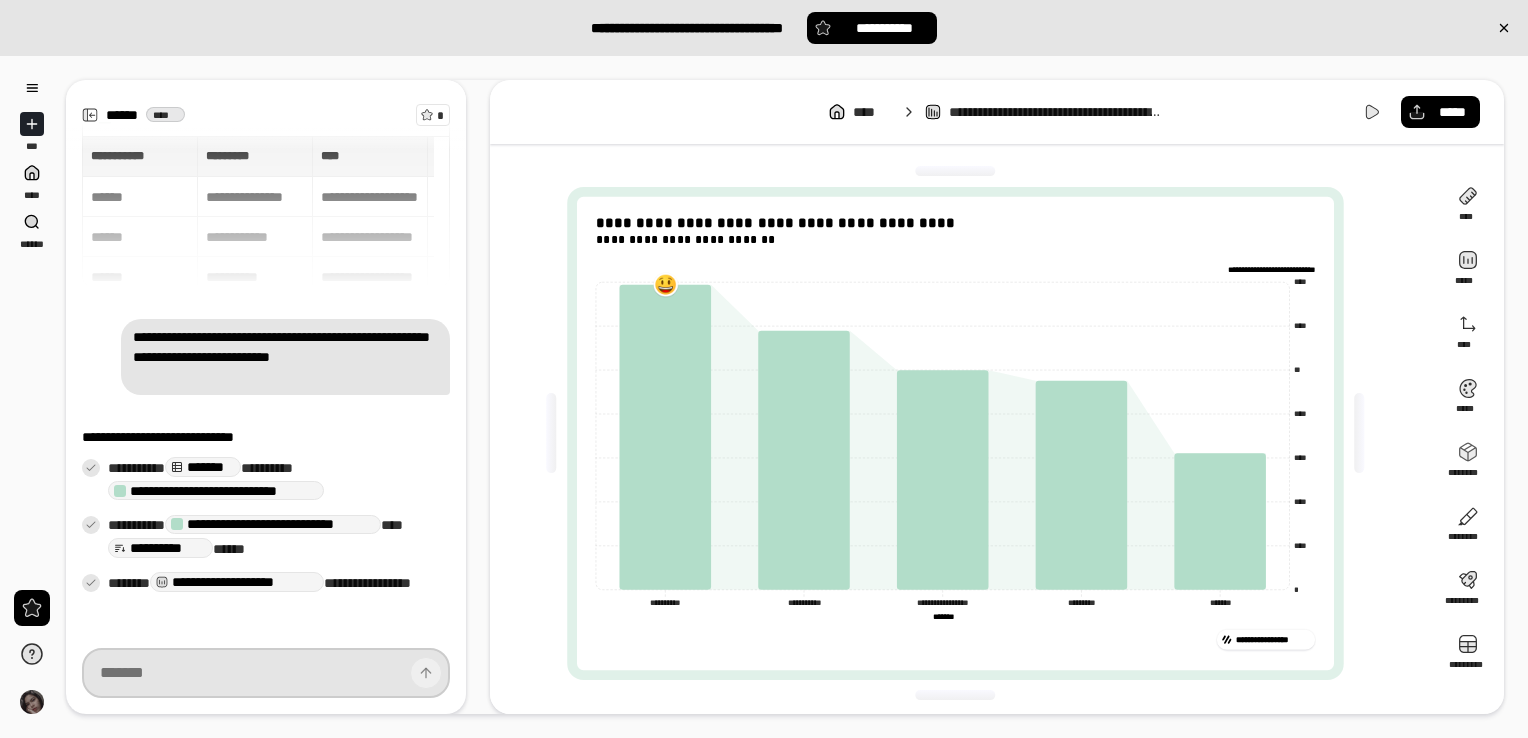 click at bounding box center (266, 673) 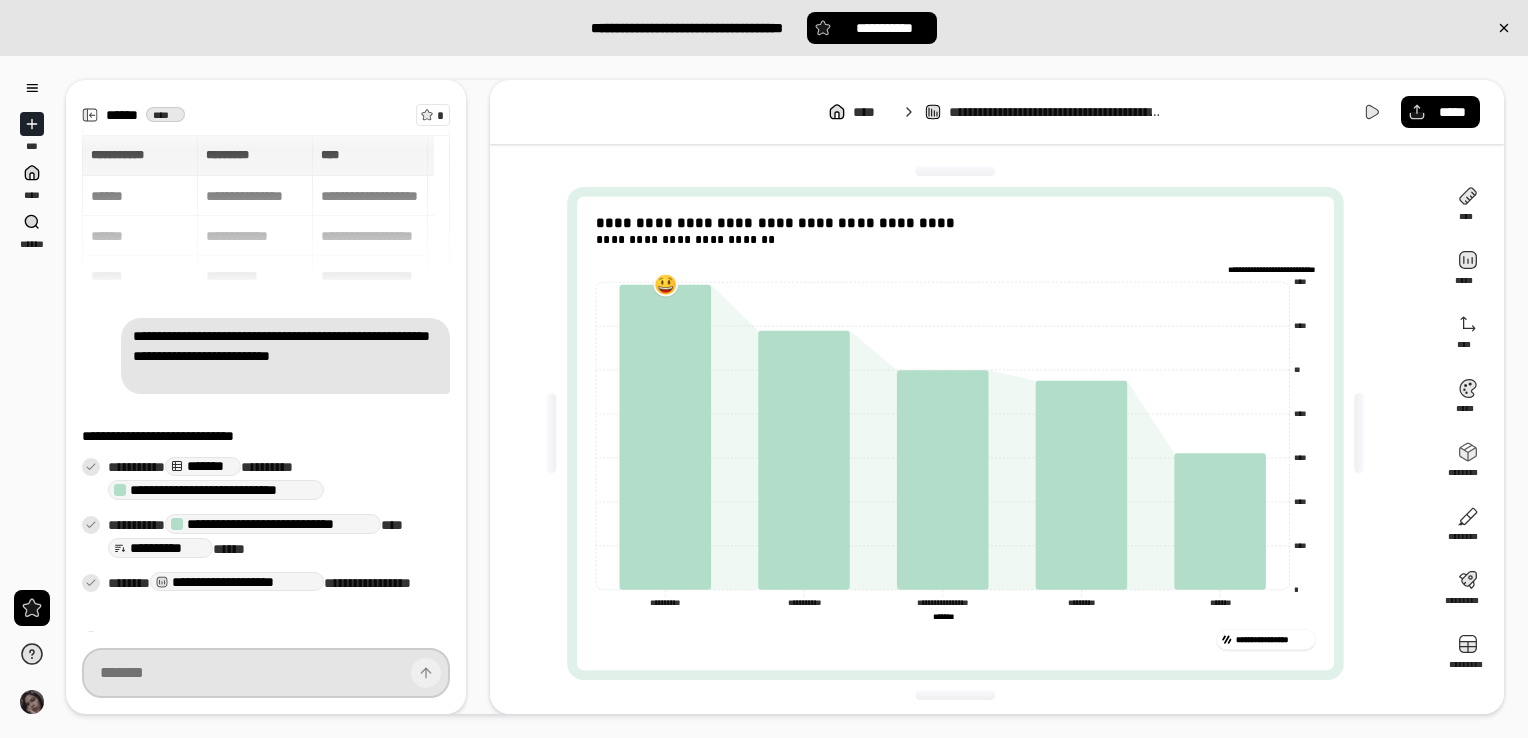 paste on "**********" 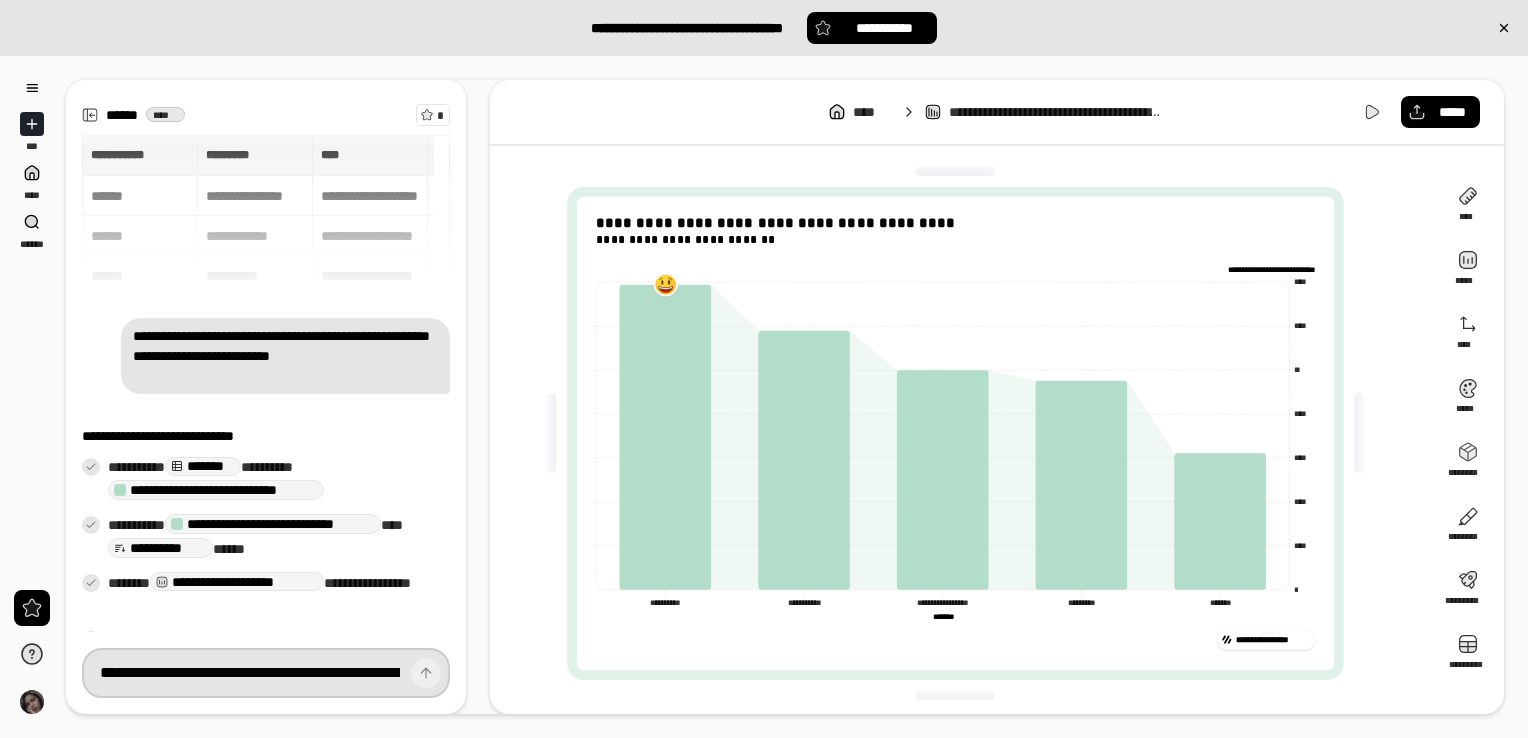 scroll, scrollTop: 0, scrollLeft: 254, axis: horizontal 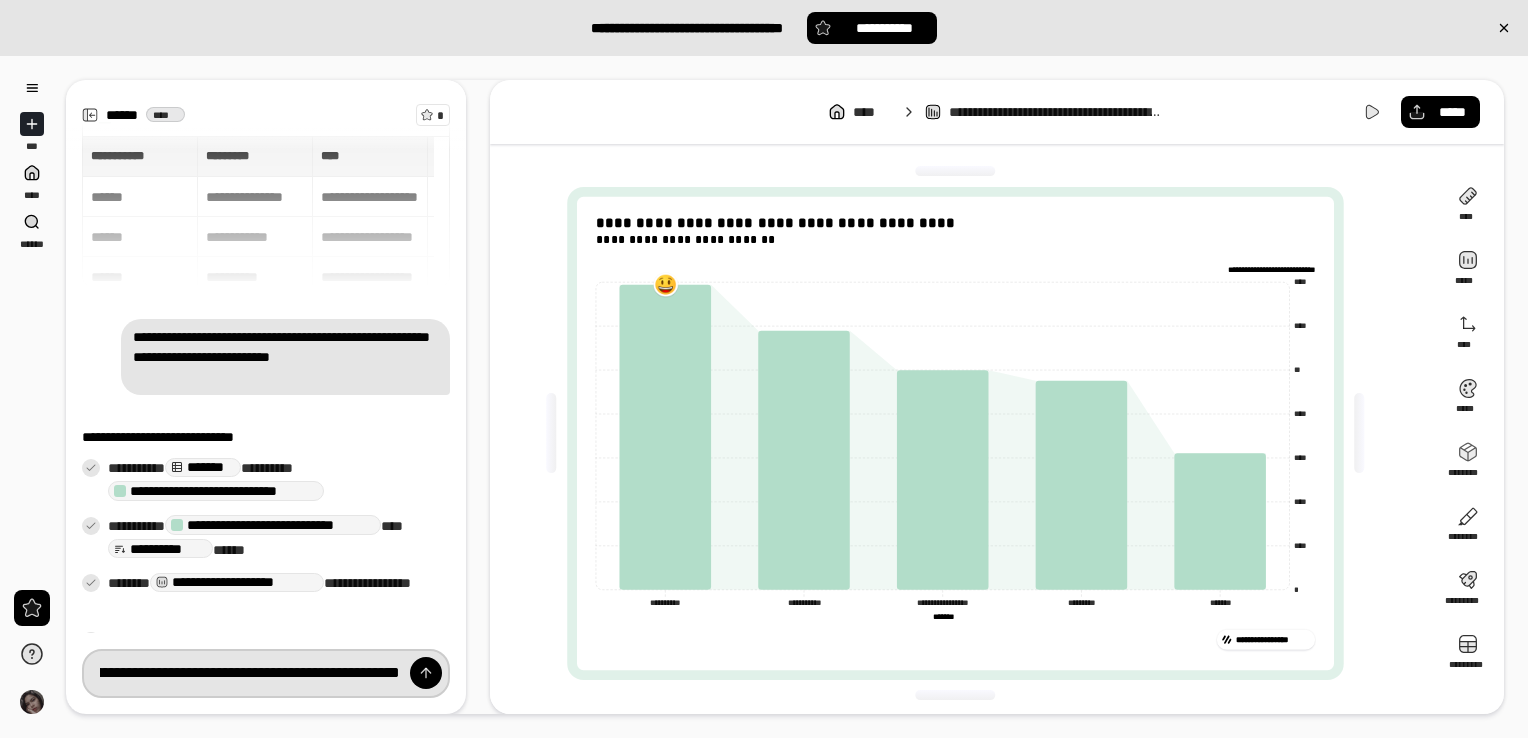 type on "**********" 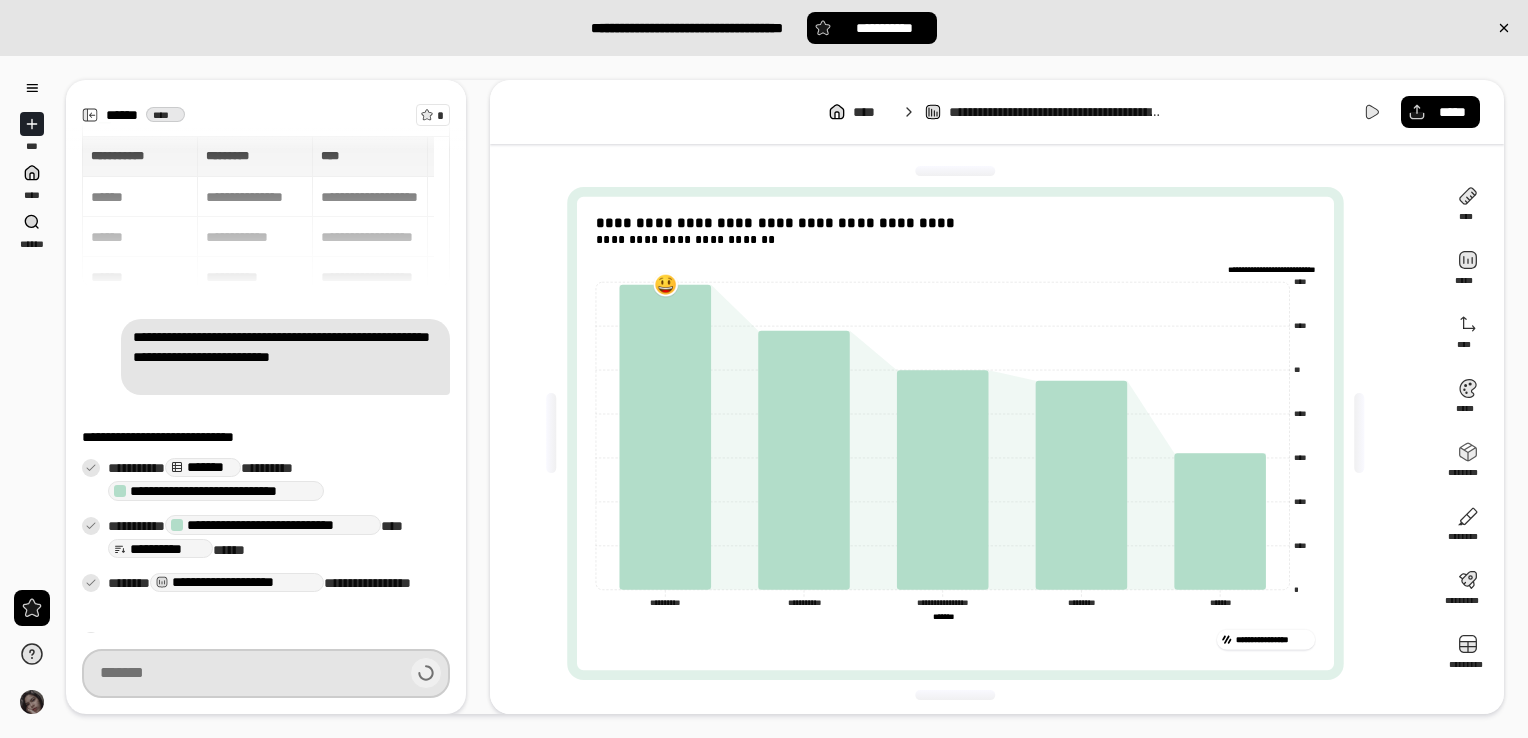 scroll, scrollTop: 0, scrollLeft: 0, axis: both 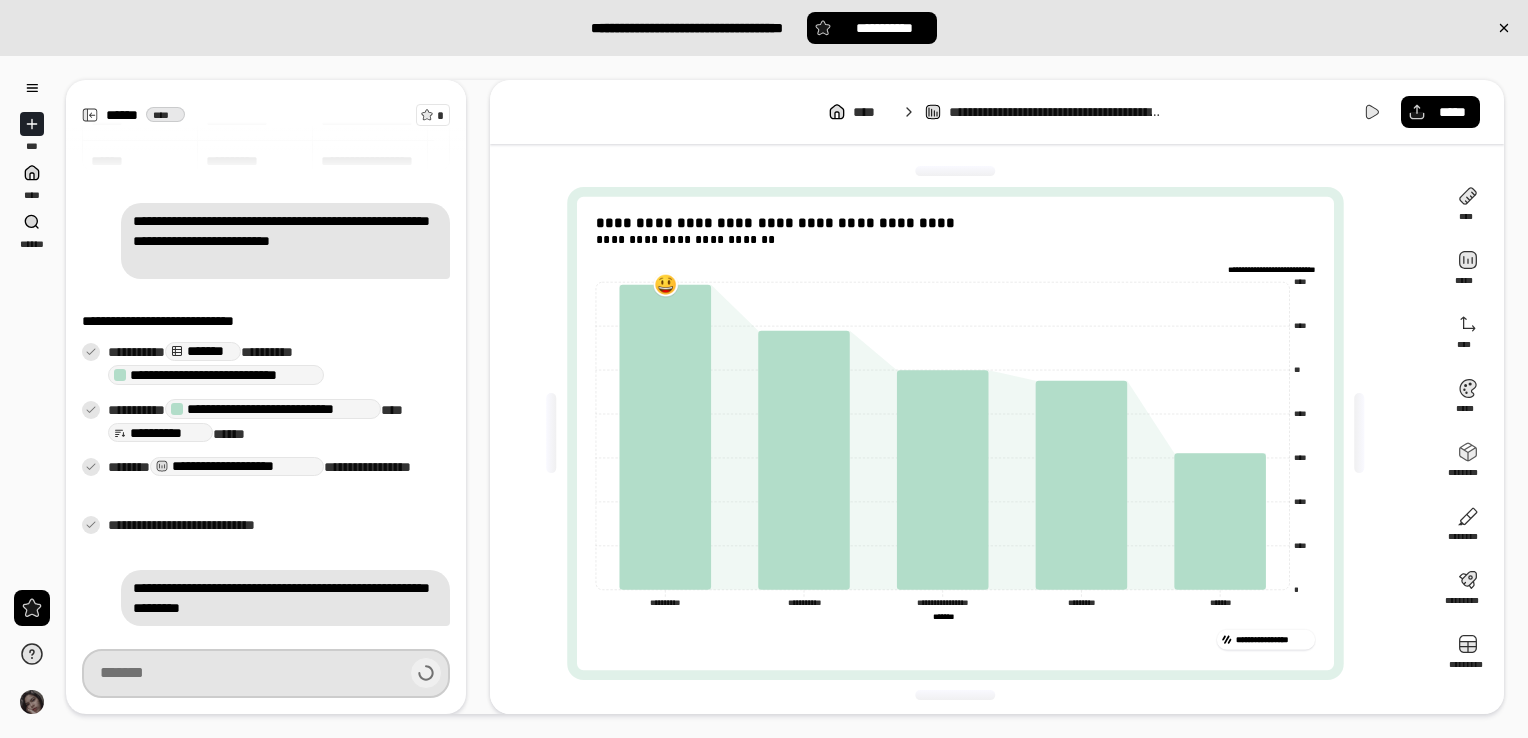 type on "*****" 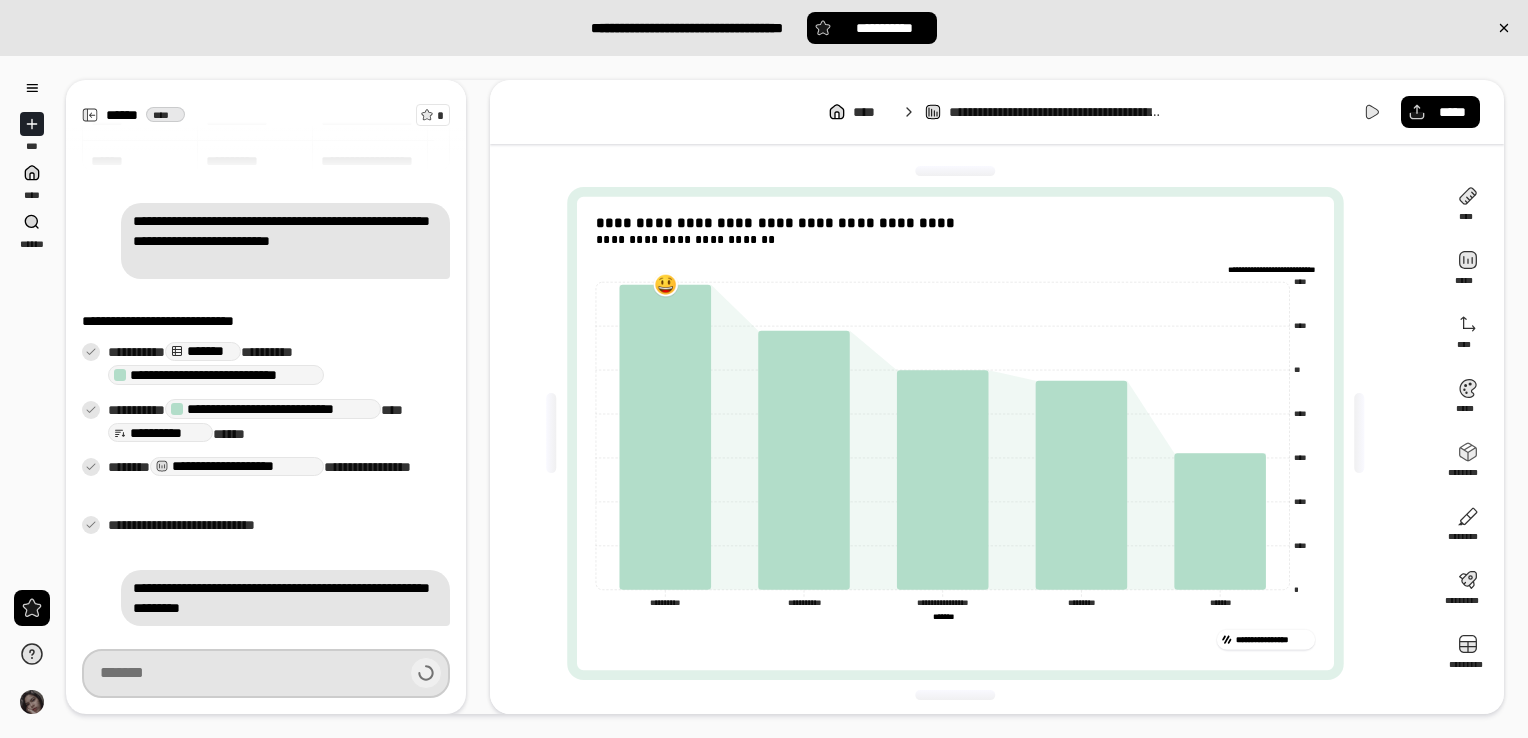 type on "****" 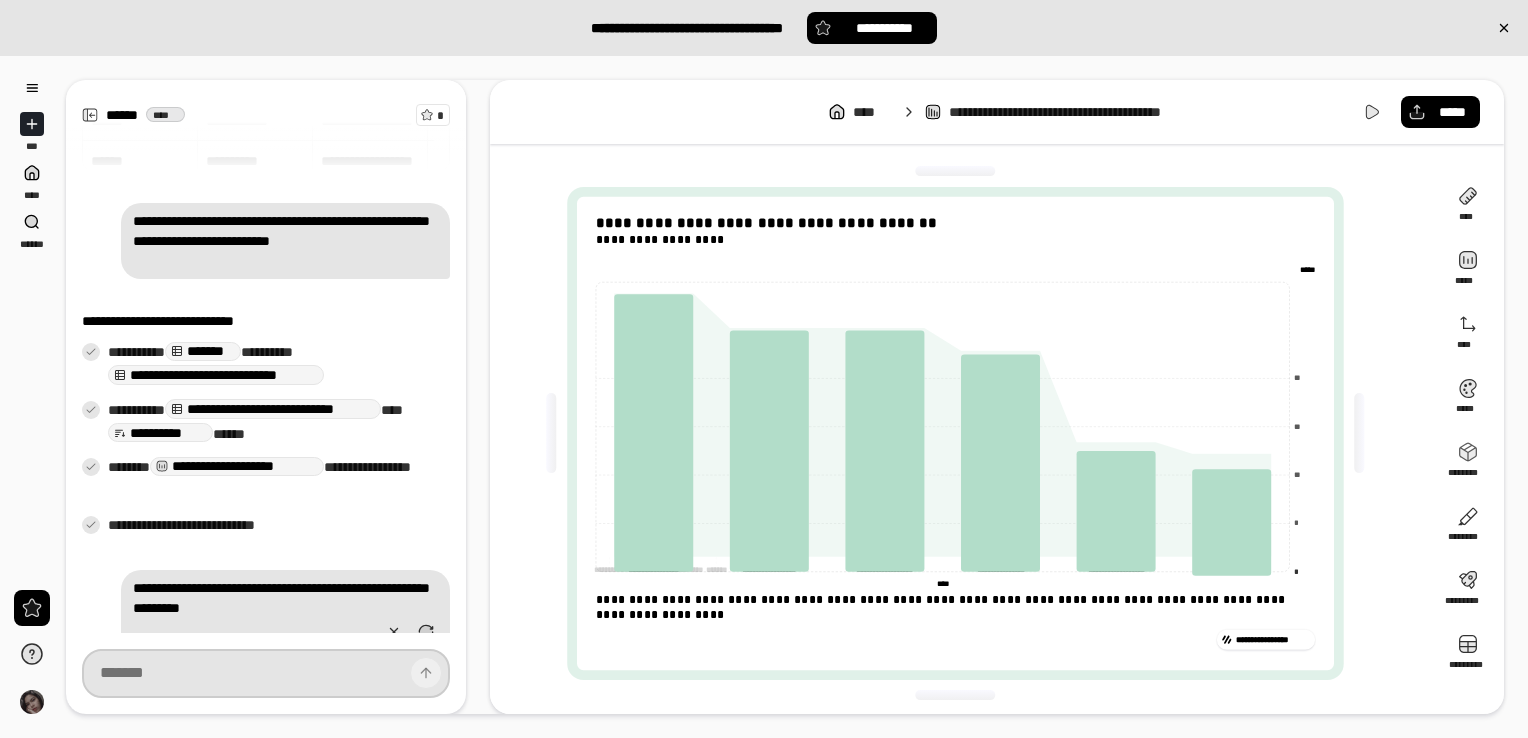 scroll, scrollTop: 293, scrollLeft: 0, axis: vertical 